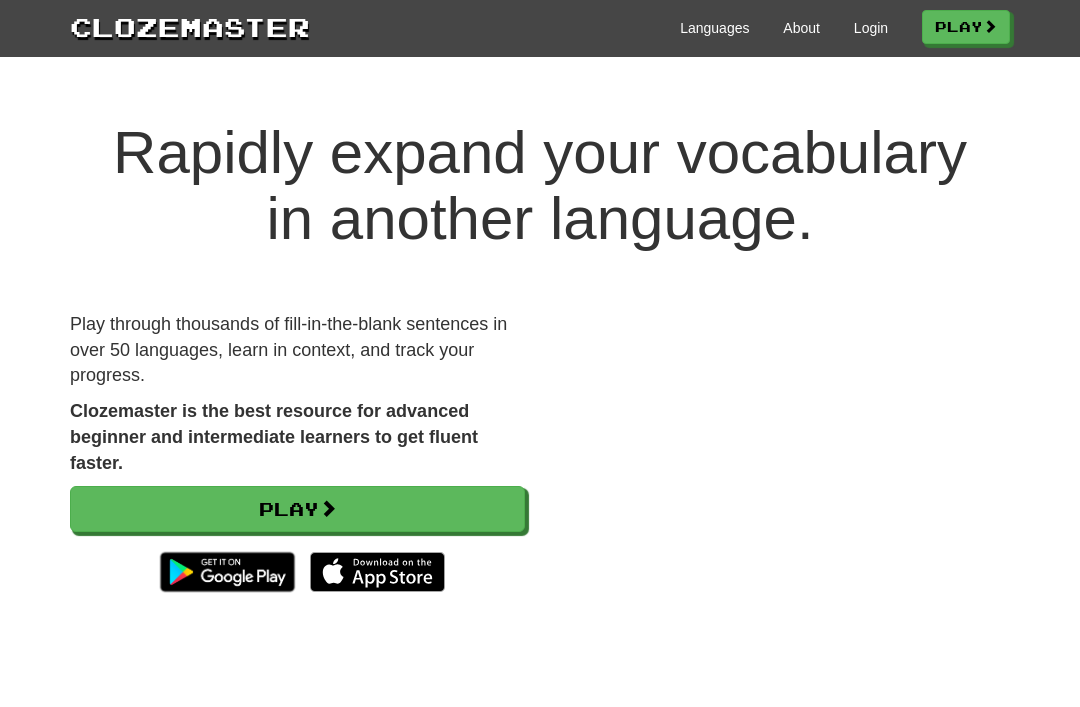 scroll, scrollTop: 0, scrollLeft: 0, axis: both 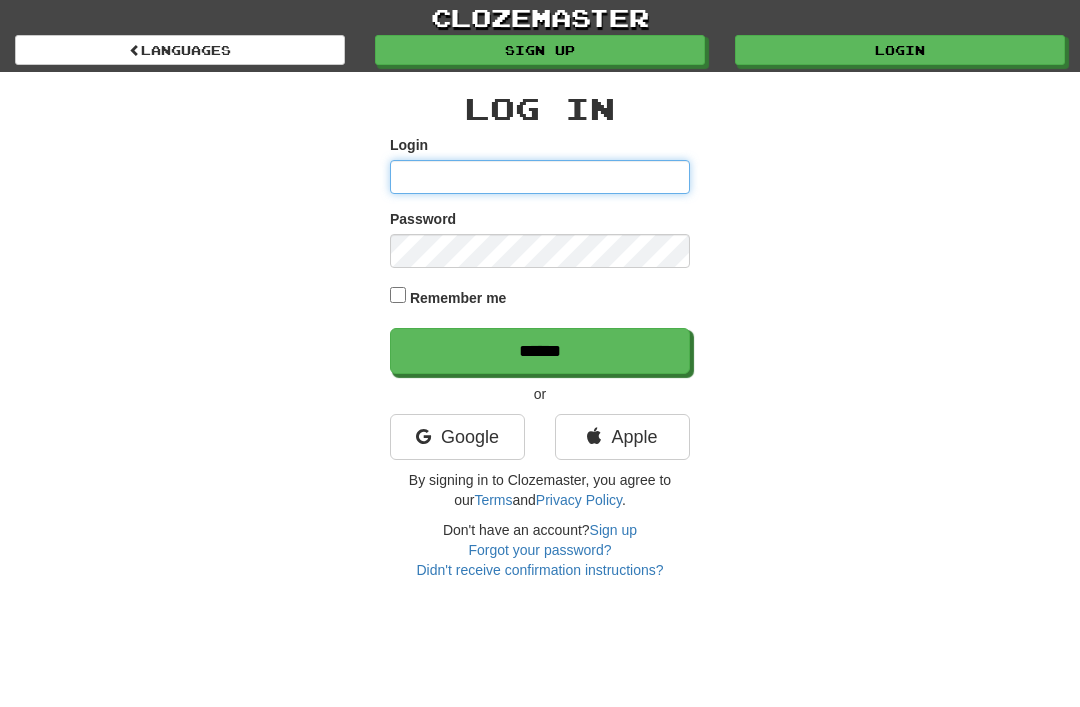 type on "*******" 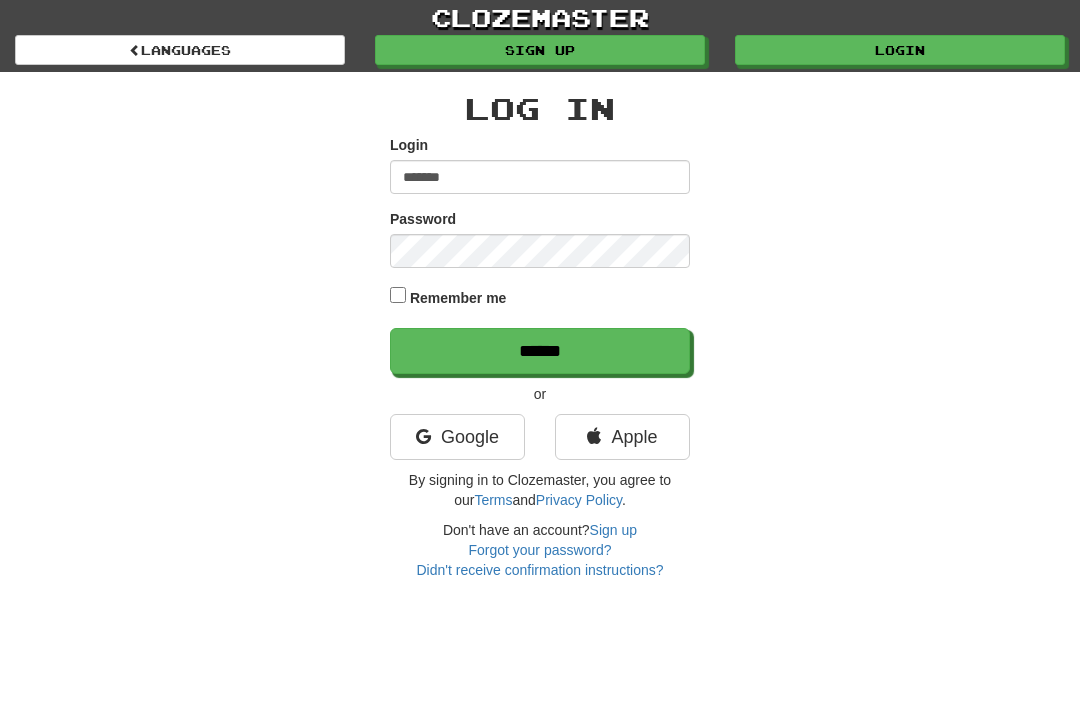 click on "******" at bounding box center (540, 351) 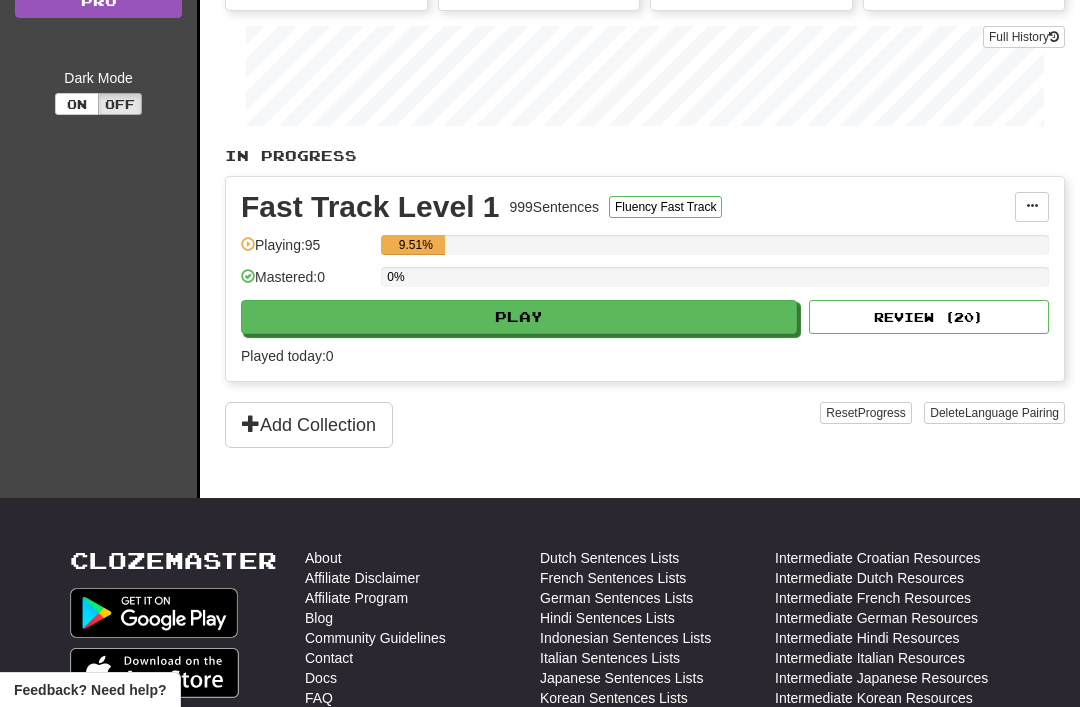 scroll, scrollTop: 315, scrollLeft: 0, axis: vertical 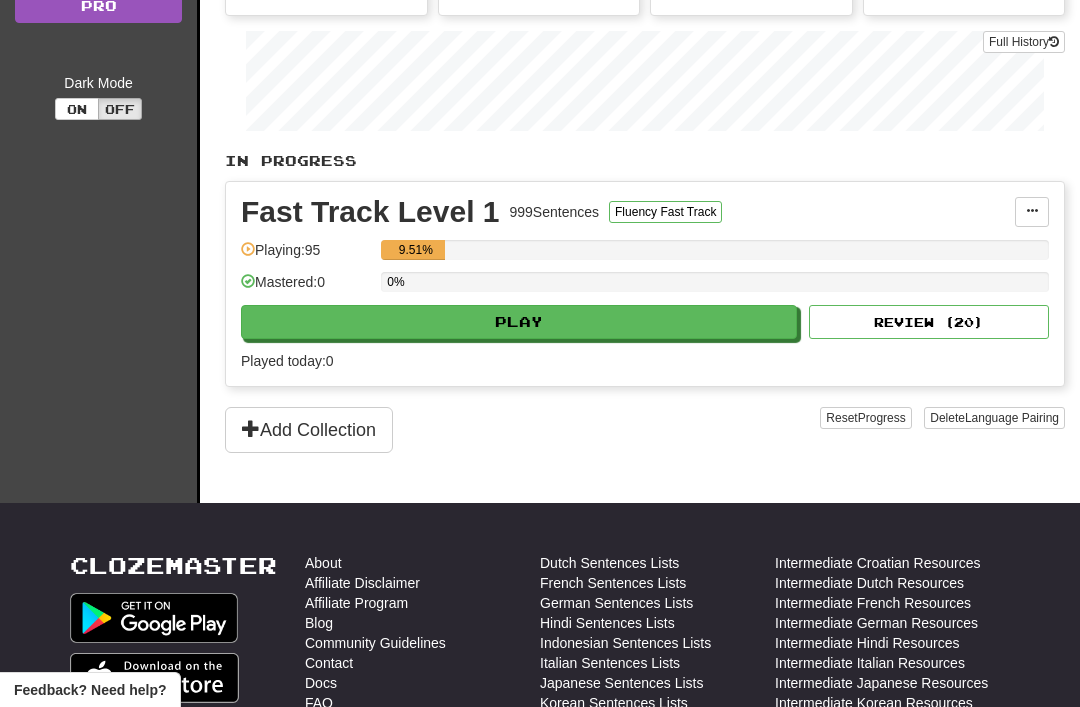 click on "Play" at bounding box center [519, 322] 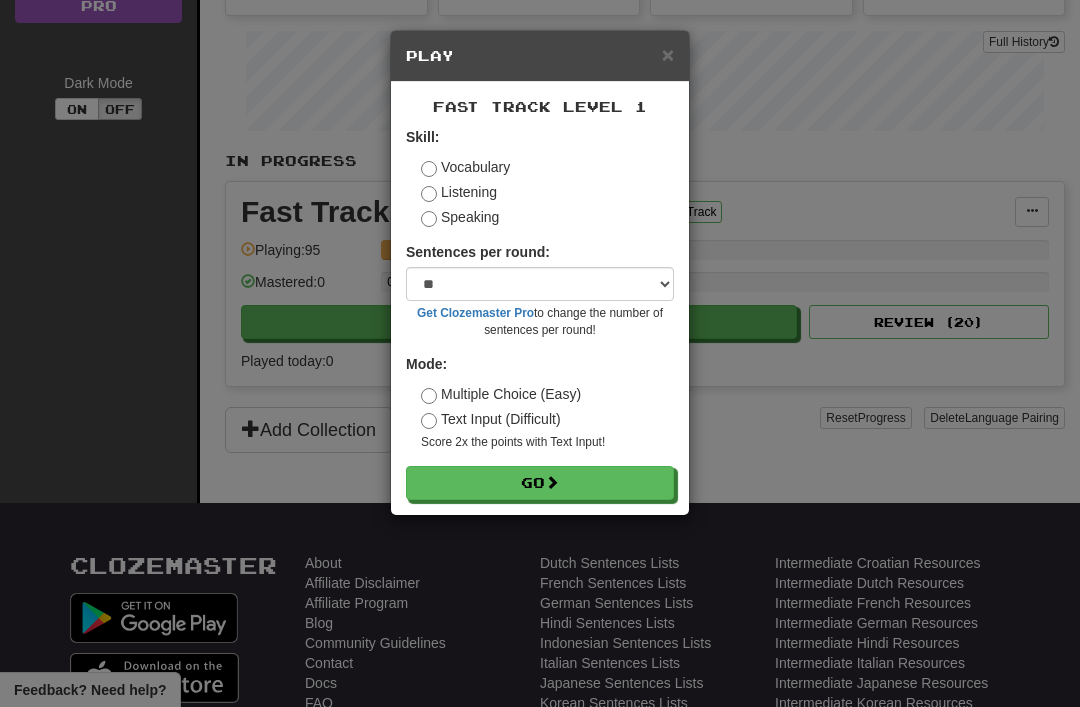 click on "Go" at bounding box center [540, 483] 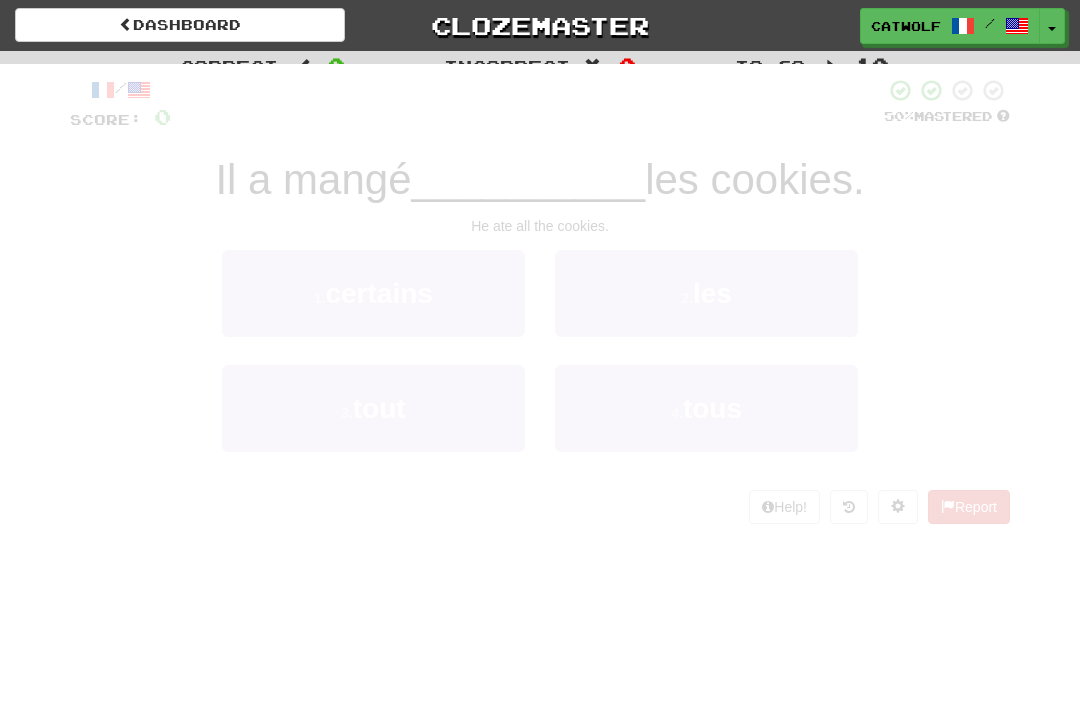 scroll, scrollTop: 0, scrollLeft: 0, axis: both 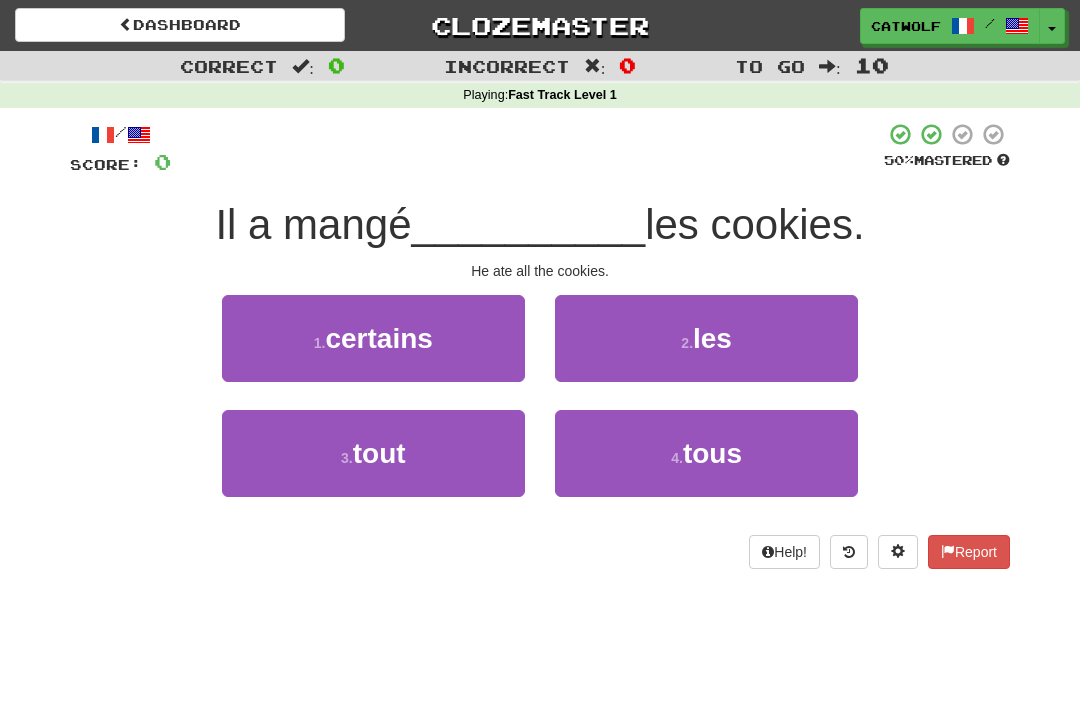 click on "3 .  tout" at bounding box center (373, 453) 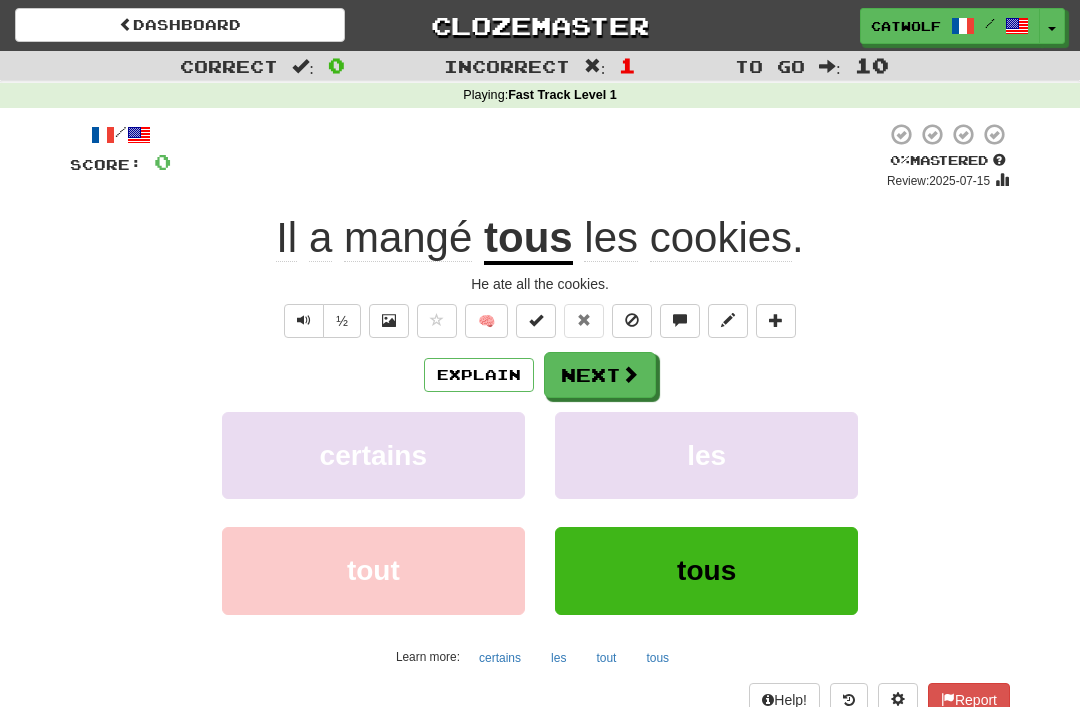 click on "Next" at bounding box center (600, 375) 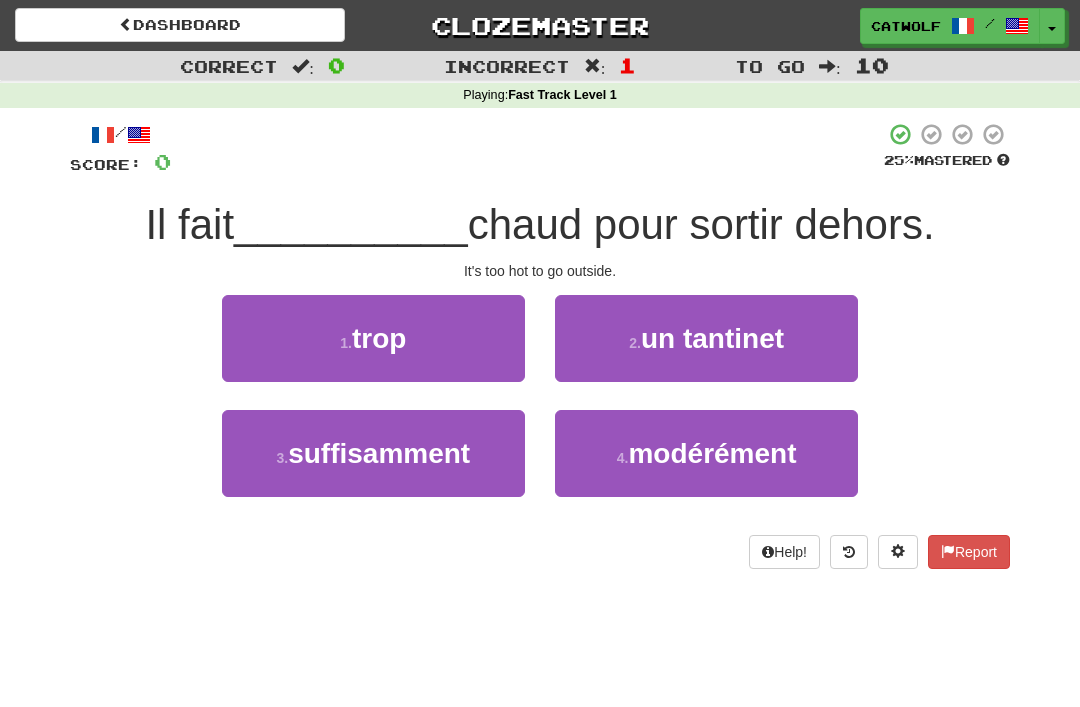 click on "trop" at bounding box center [379, 338] 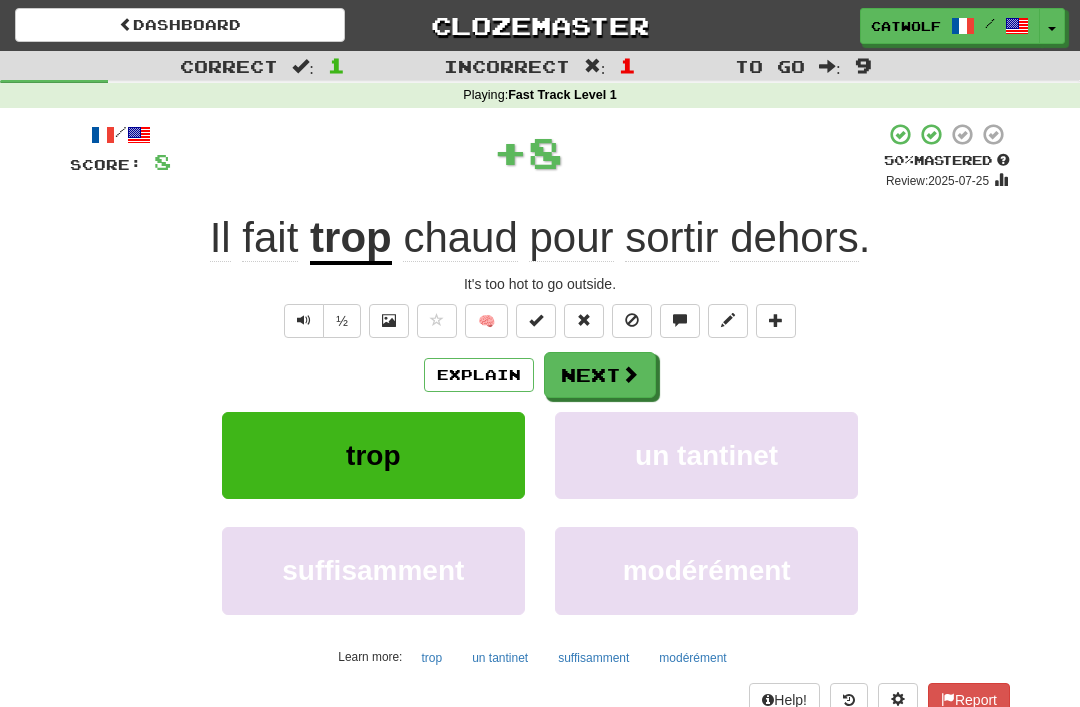 click on "Next" at bounding box center [600, 375] 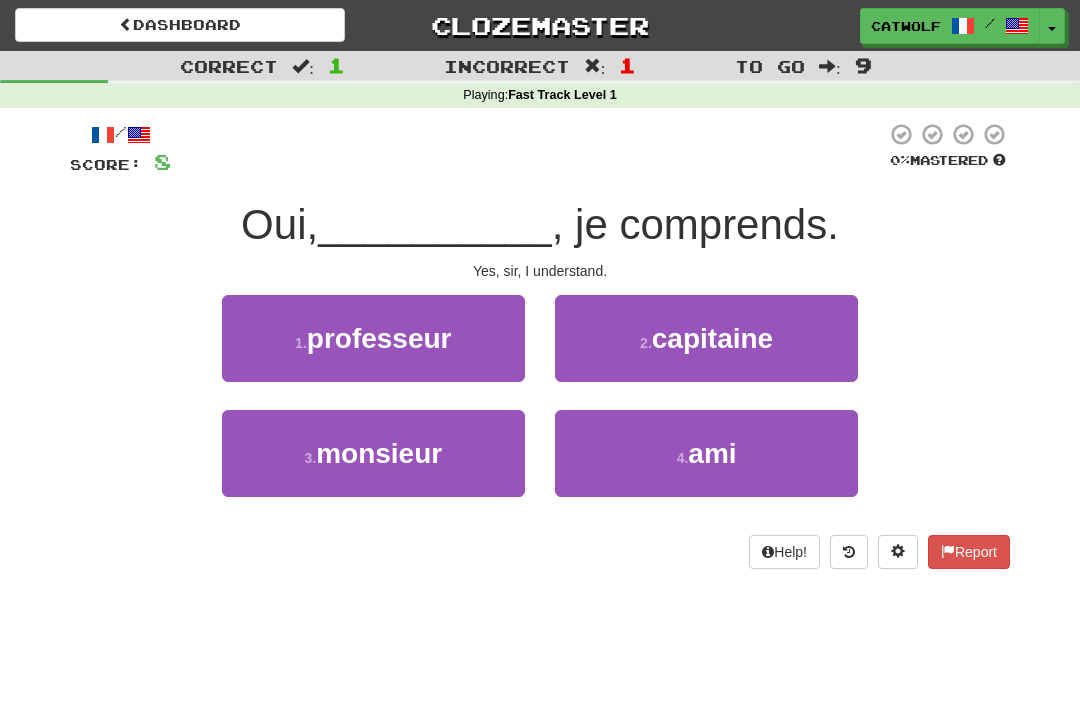 click on "monsieur" at bounding box center [379, 453] 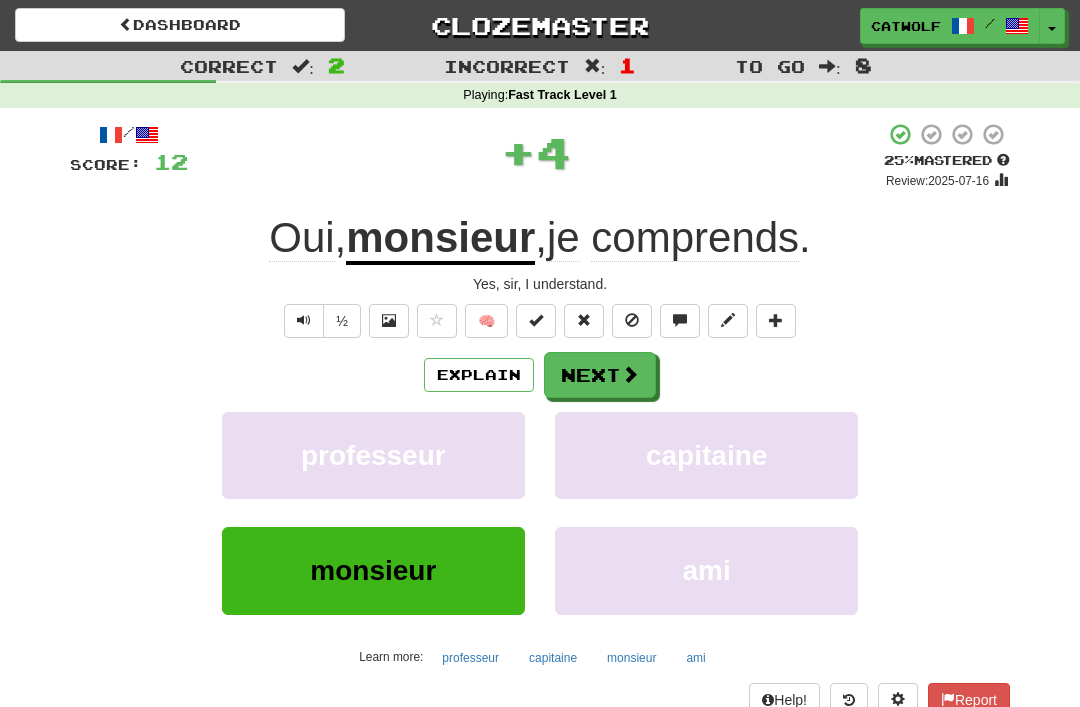 click on "Next" at bounding box center [600, 375] 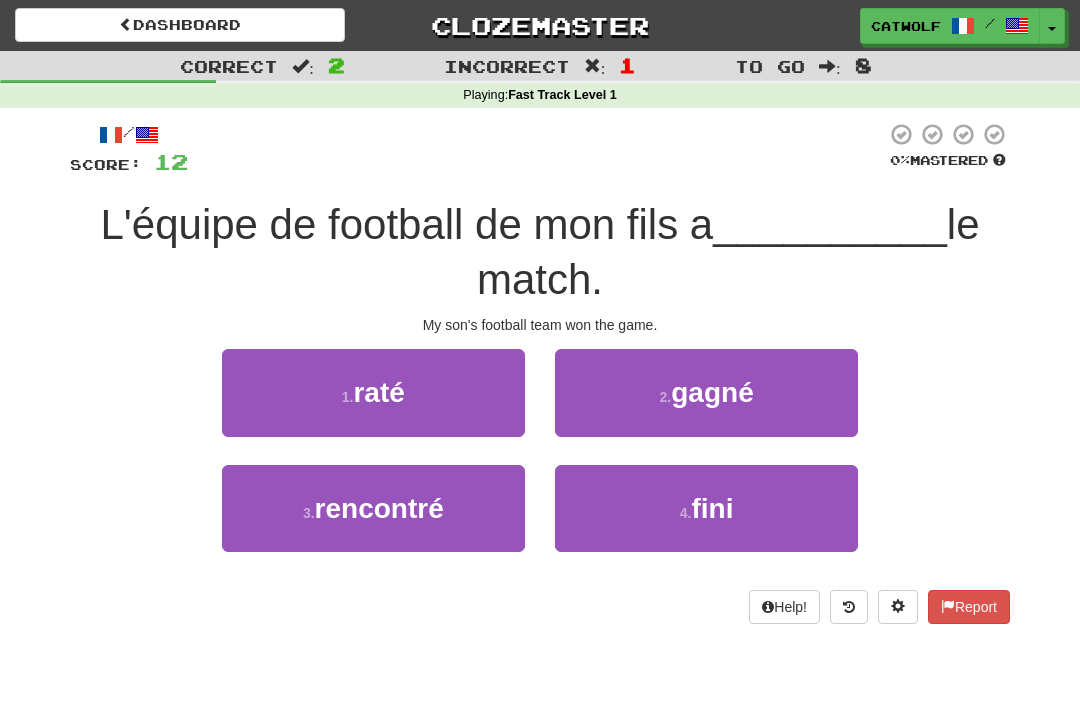 click on "2 .  gagné" at bounding box center [706, 392] 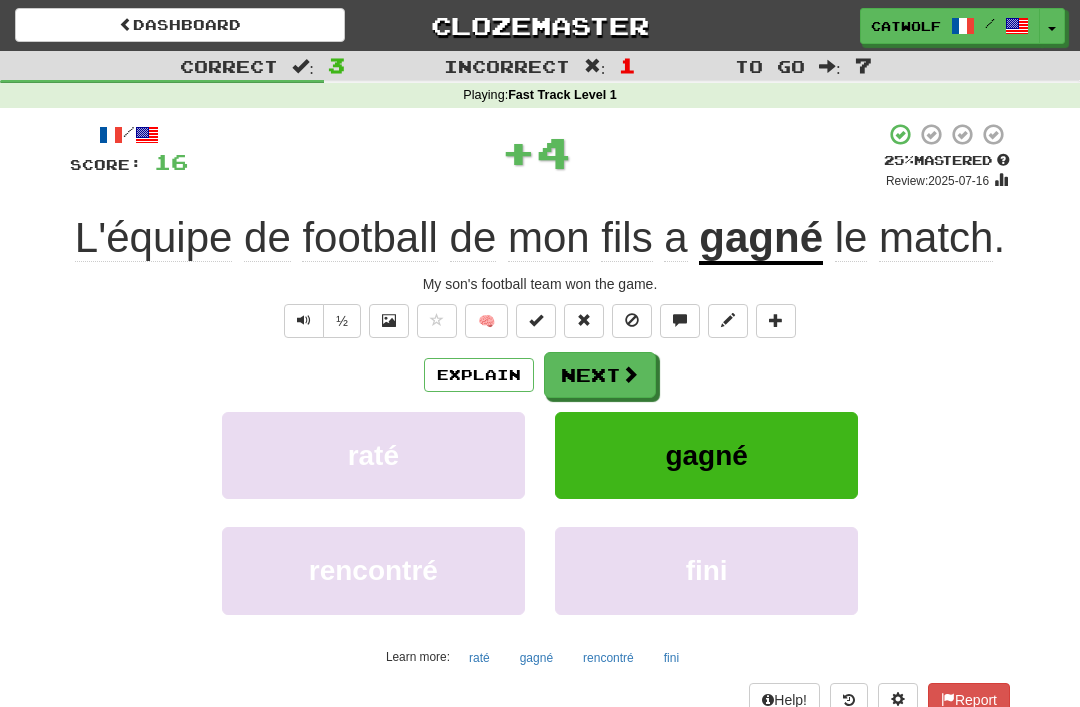 click on "Next" at bounding box center (600, 375) 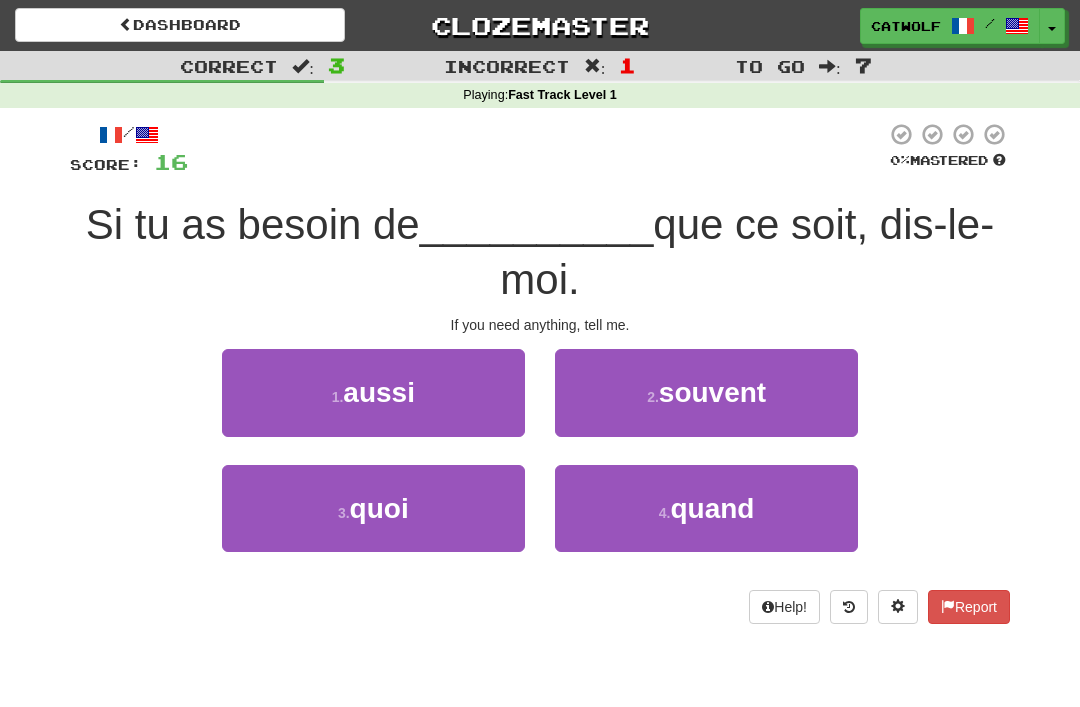 click on "4 .  quand" at bounding box center (706, 508) 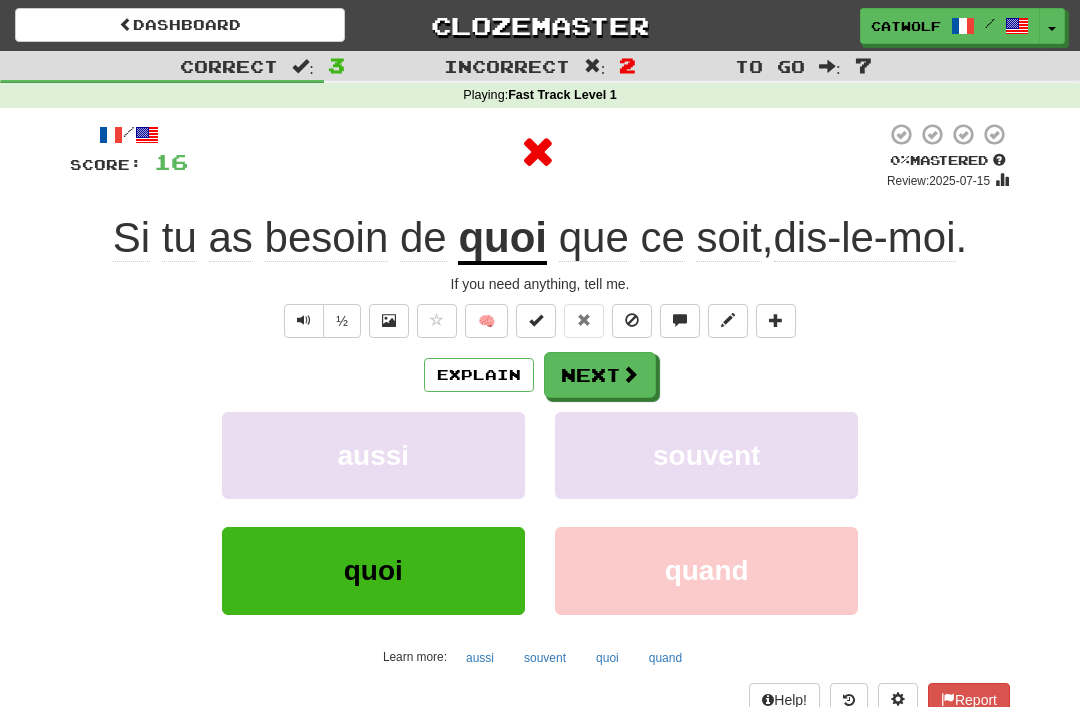click on "Next" at bounding box center (600, 375) 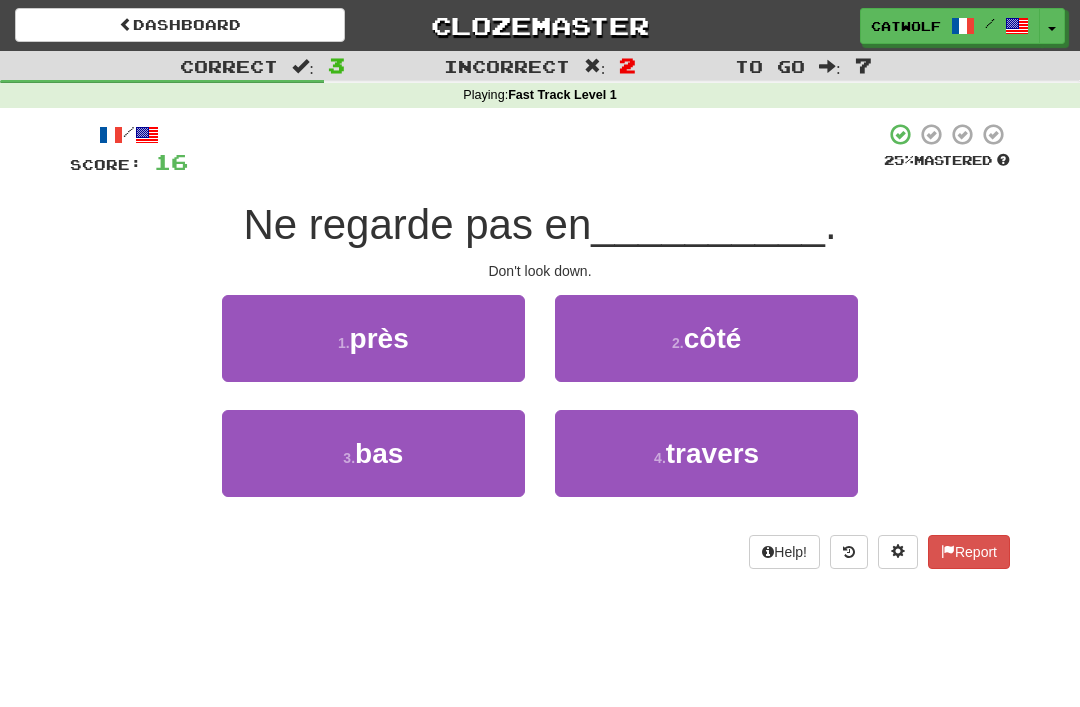 click on "3 .  bas" at bounding box center (373, 453) 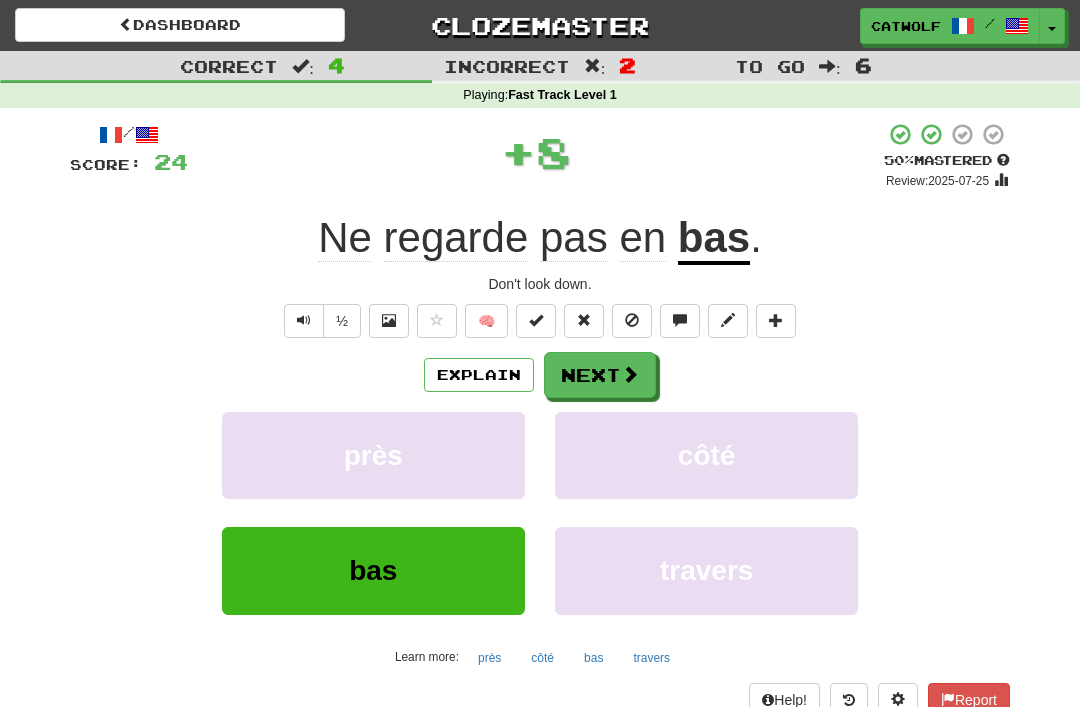 click on "Next" at bounding box center [600, 375] 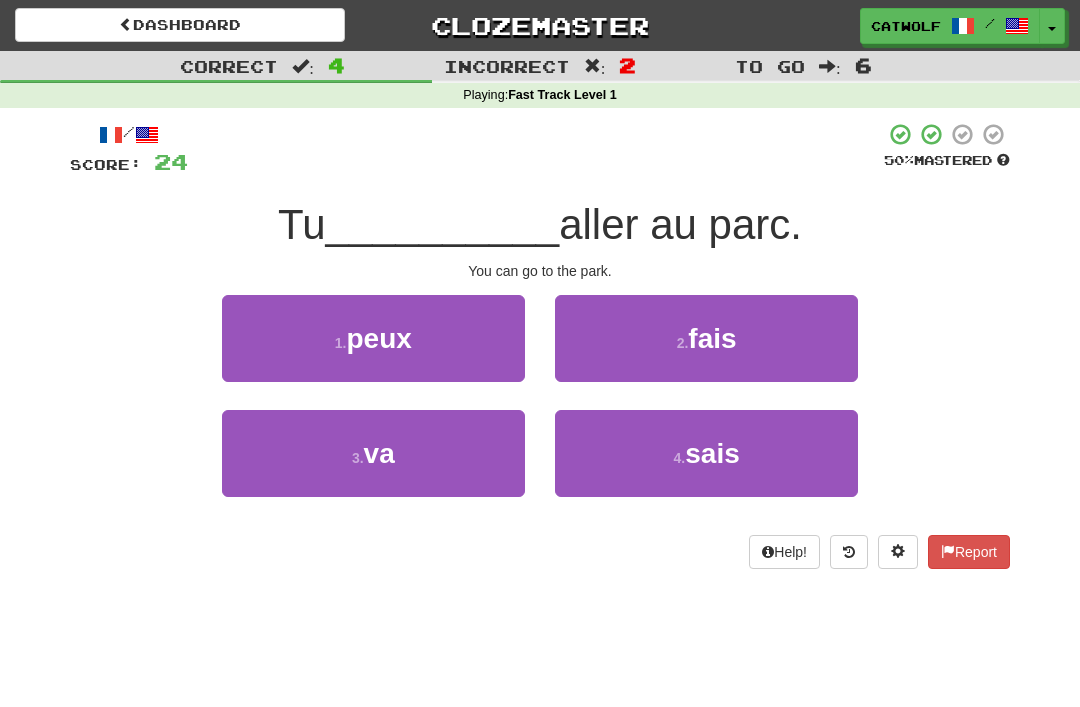 click on "peux" at bounding box center (378, 338) 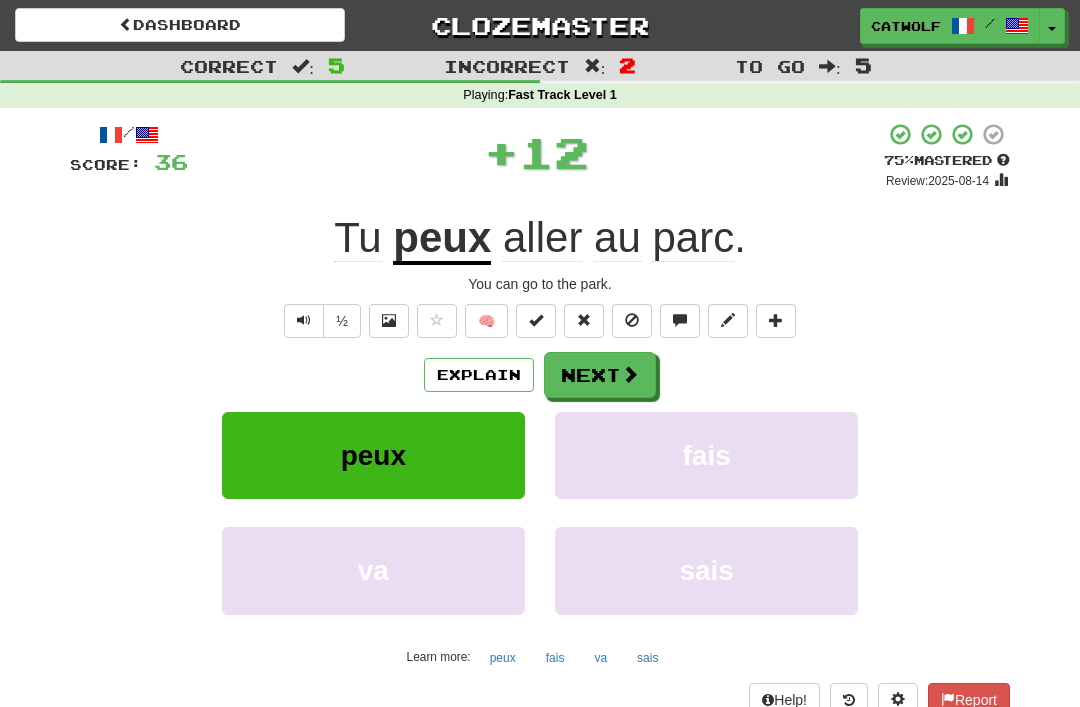 click on "Next" at bounding box center [600, 375] 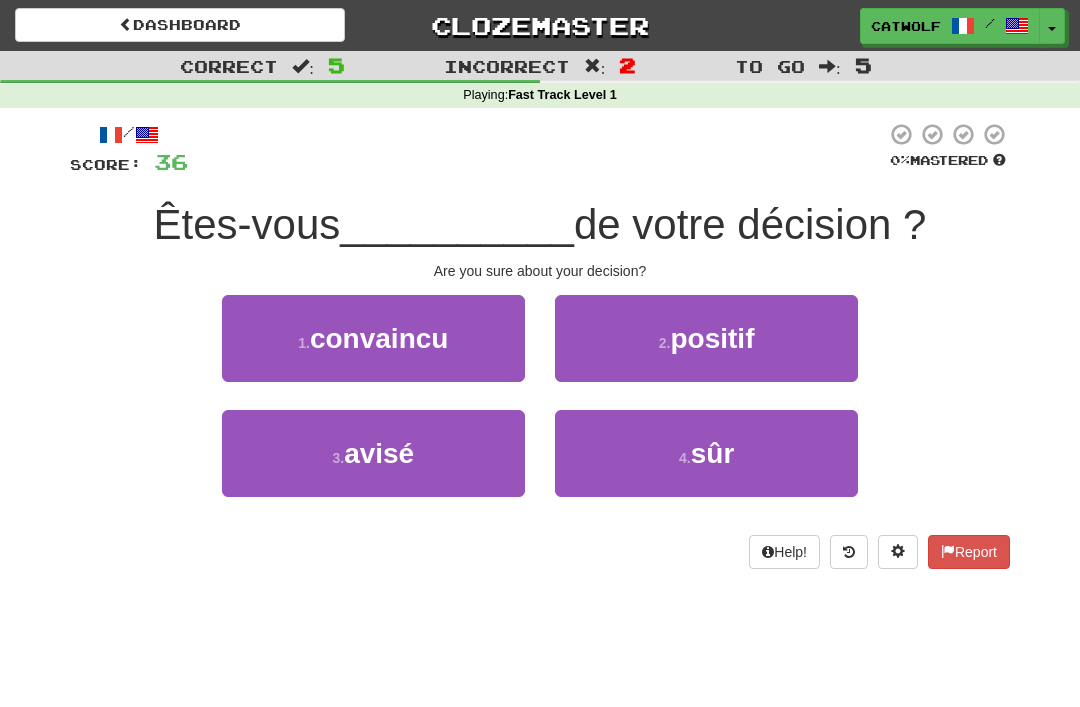 click on "2 .  positif" at bounding box center (706, 338) 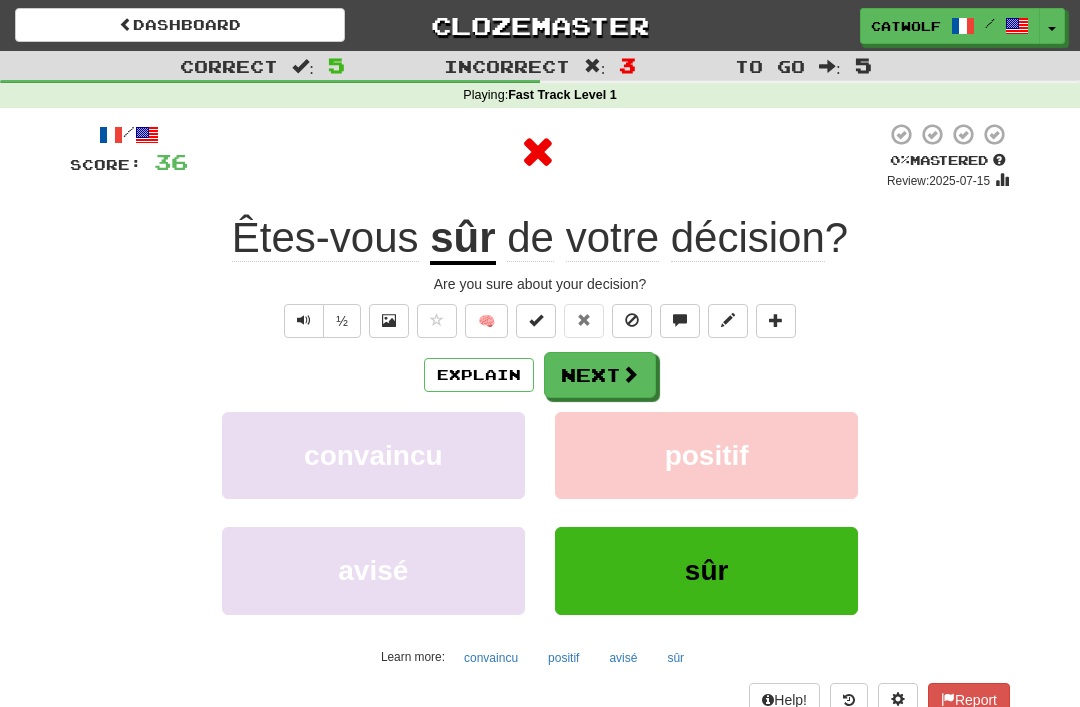 click on "Next" at bounding box center (600, 375) 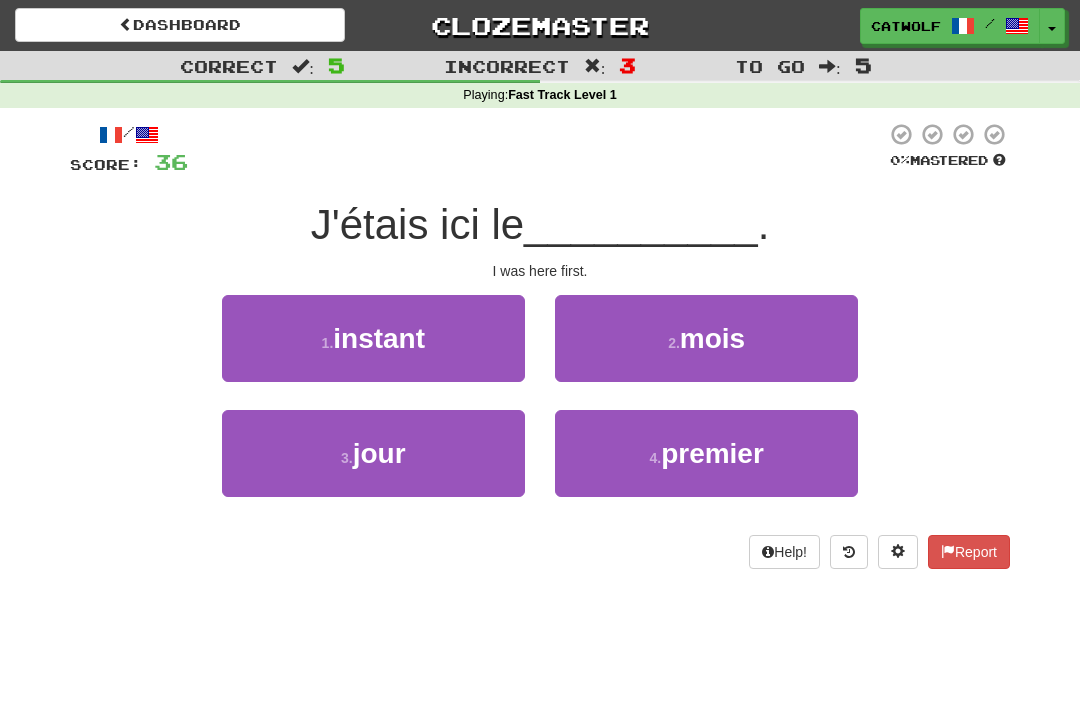 click on "4 .  premier" at bounding box center (706, 453) 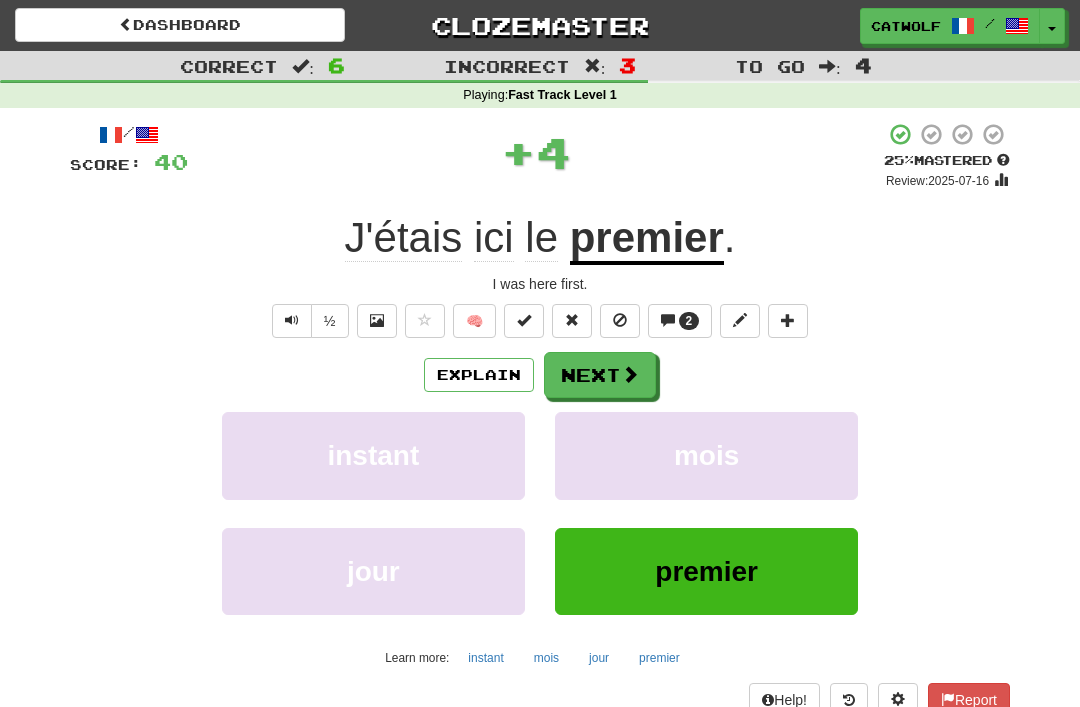 click at bounding box center (630, 374) 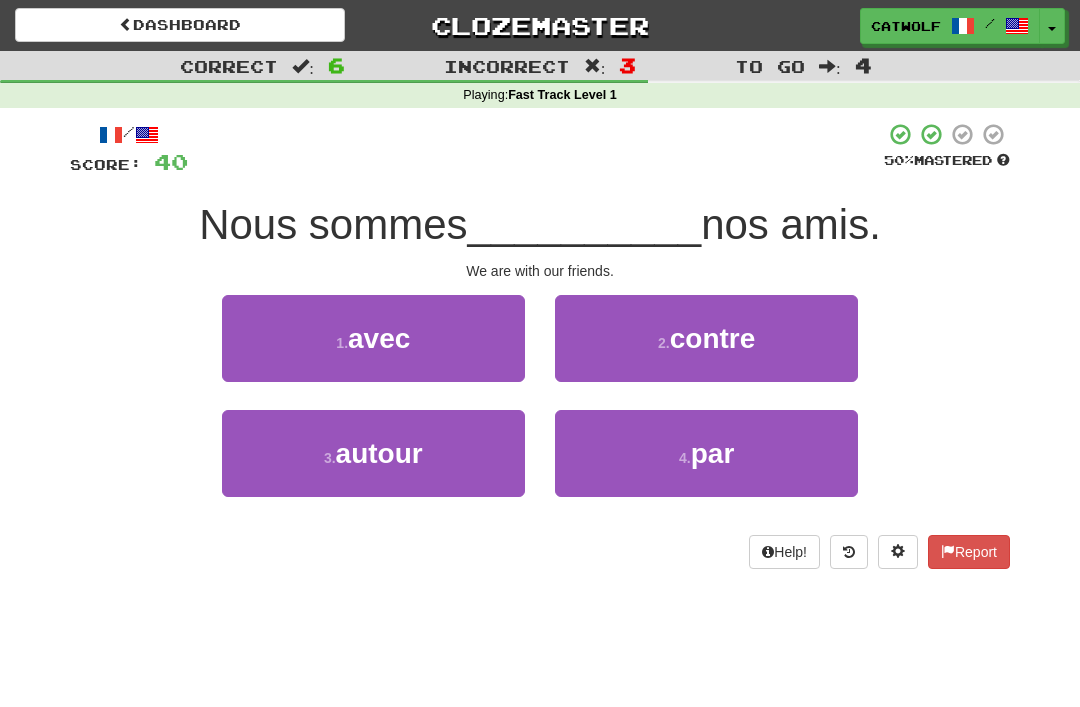 click on "avec" at bounding box center (379, 338) 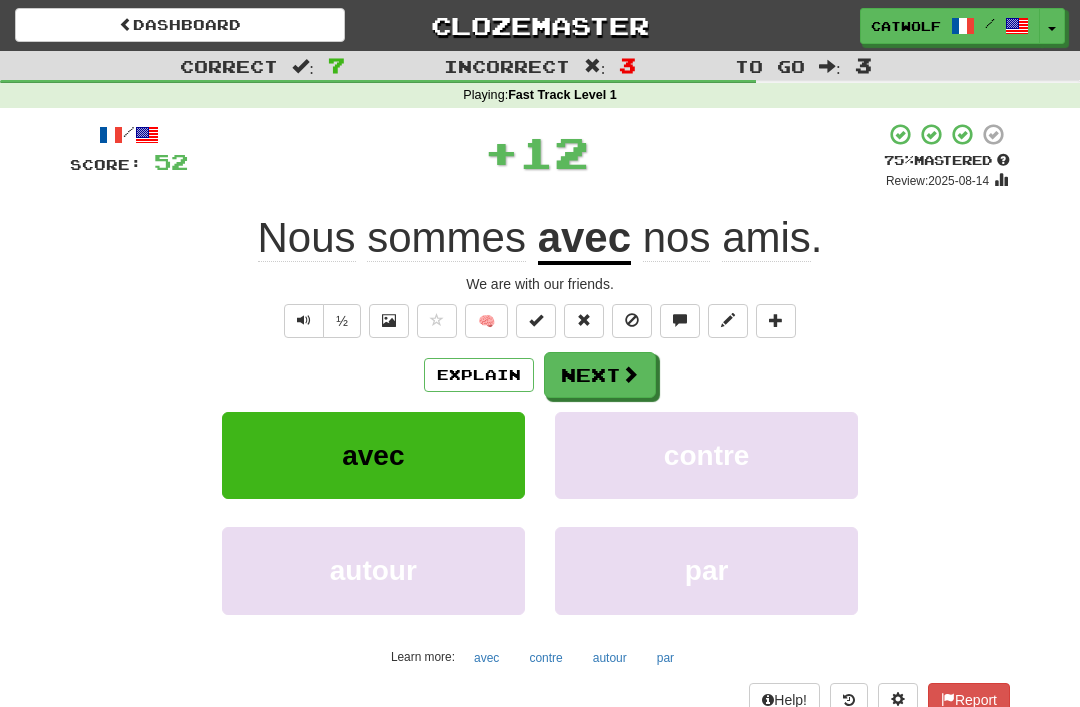 click on "Next" at bounding box center (600, 375) 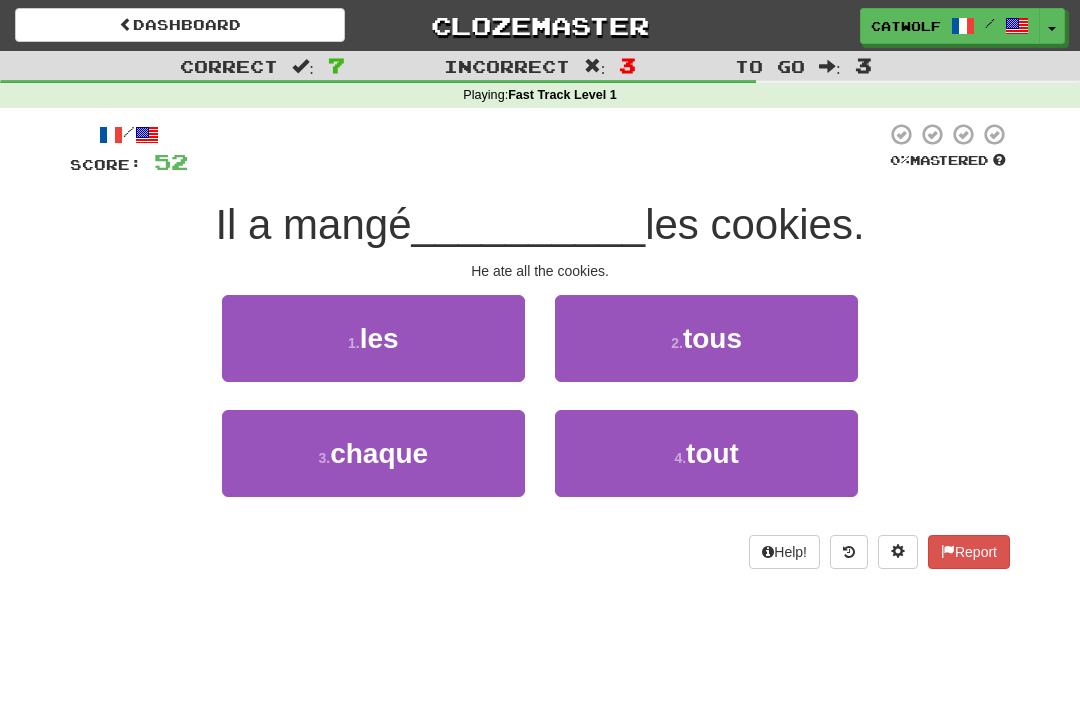 click on "2 .  tous" at bounding box center (706, 338) 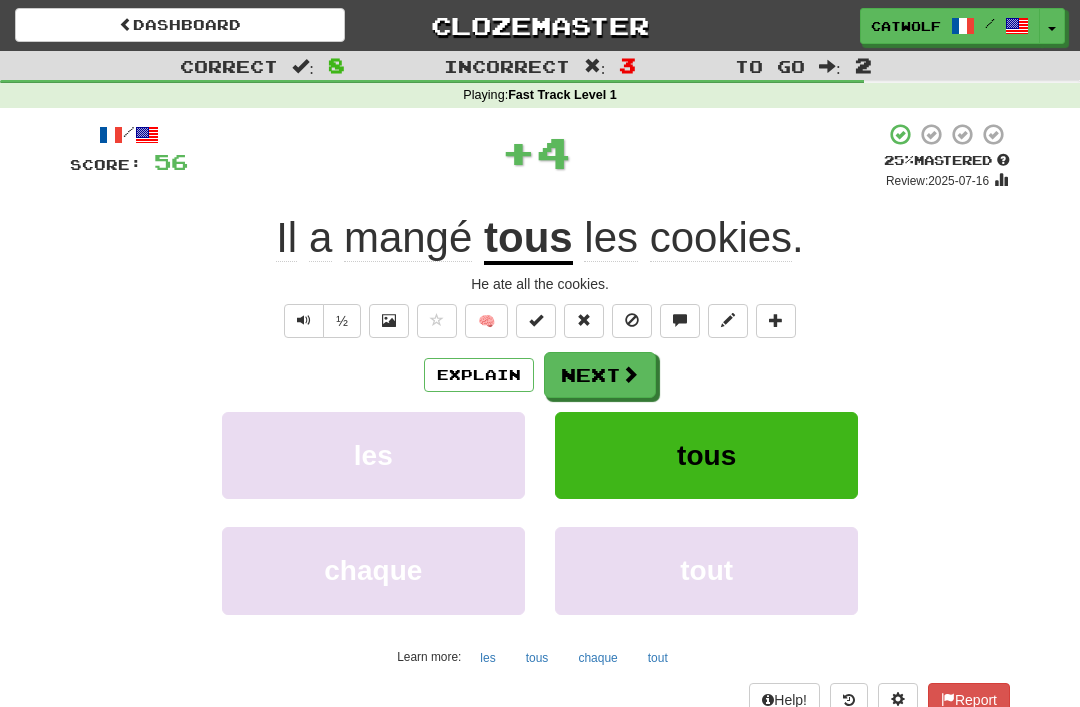 click on "Next" at bounding box center [600, 375] 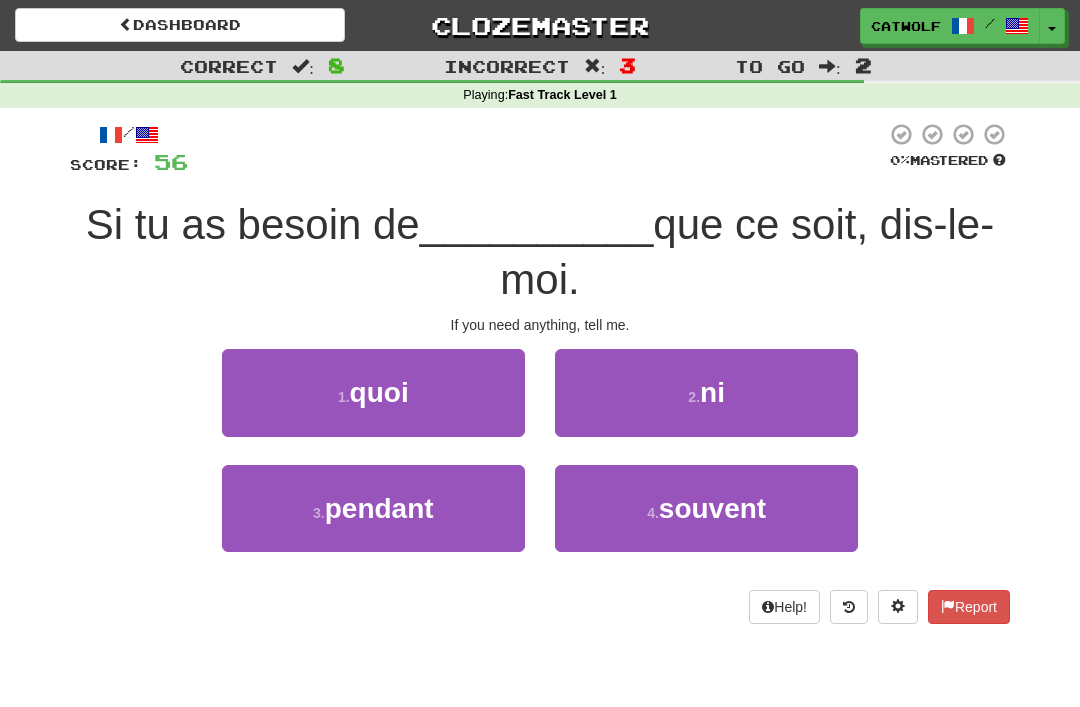 click on "quoi" at bounding box center (379, 392) 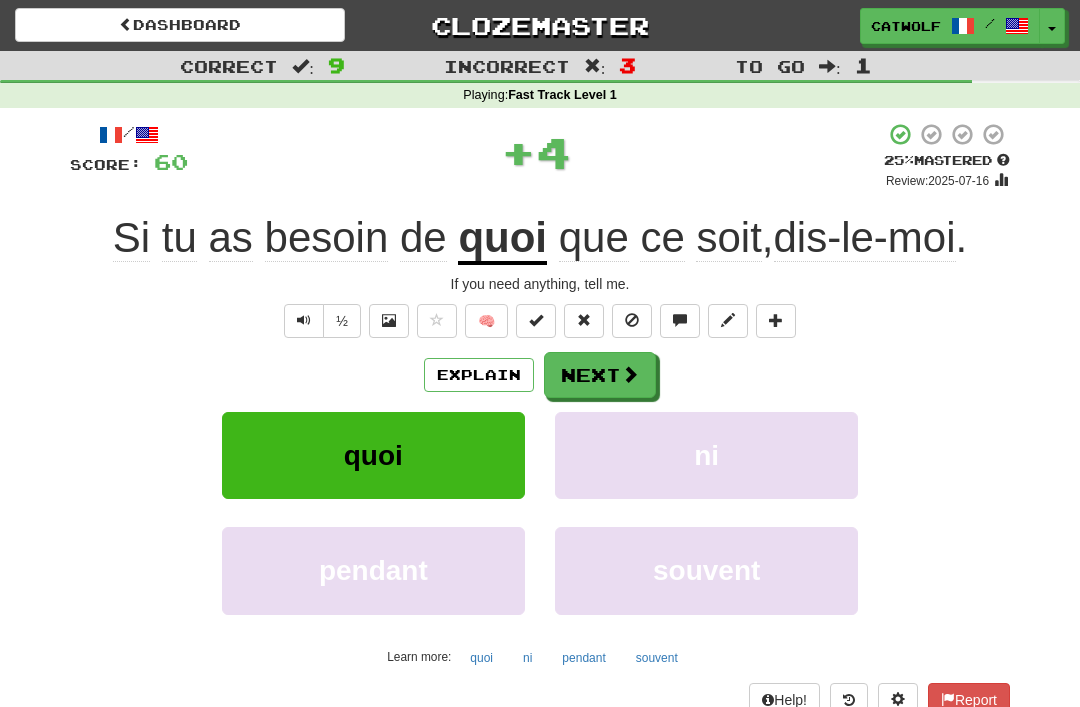 click on "Next" at bounding box center (600, 375) 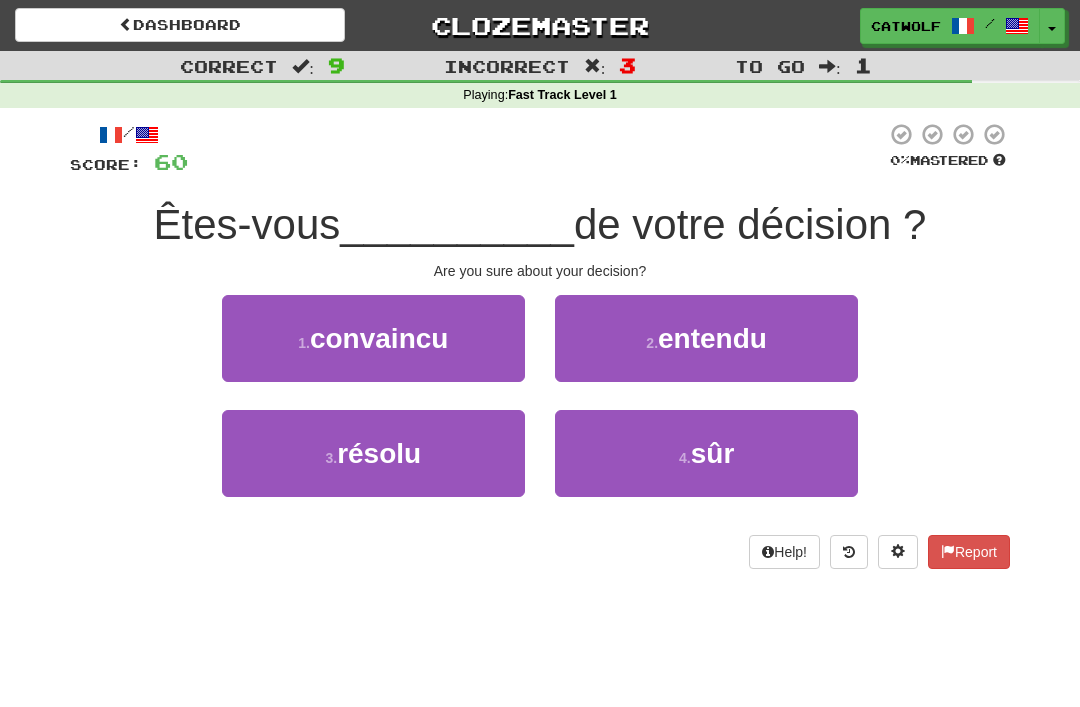 click on "4 .  sûr" at bounding box center (706, 453) 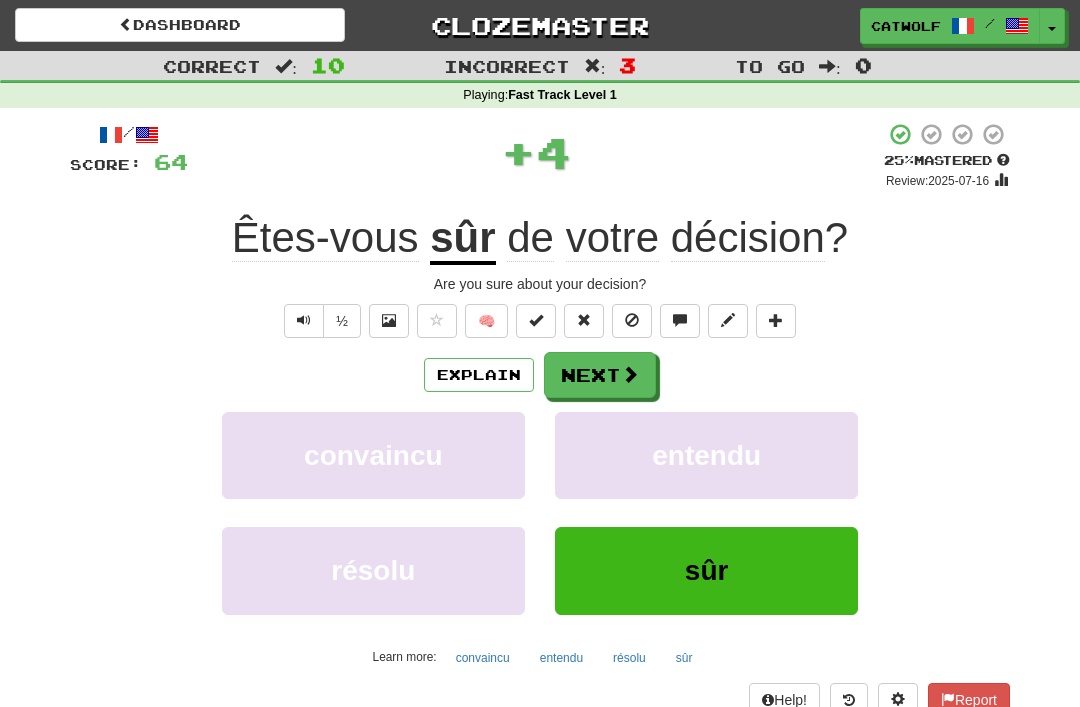 click on "Next" at bounding box center (600, 375) 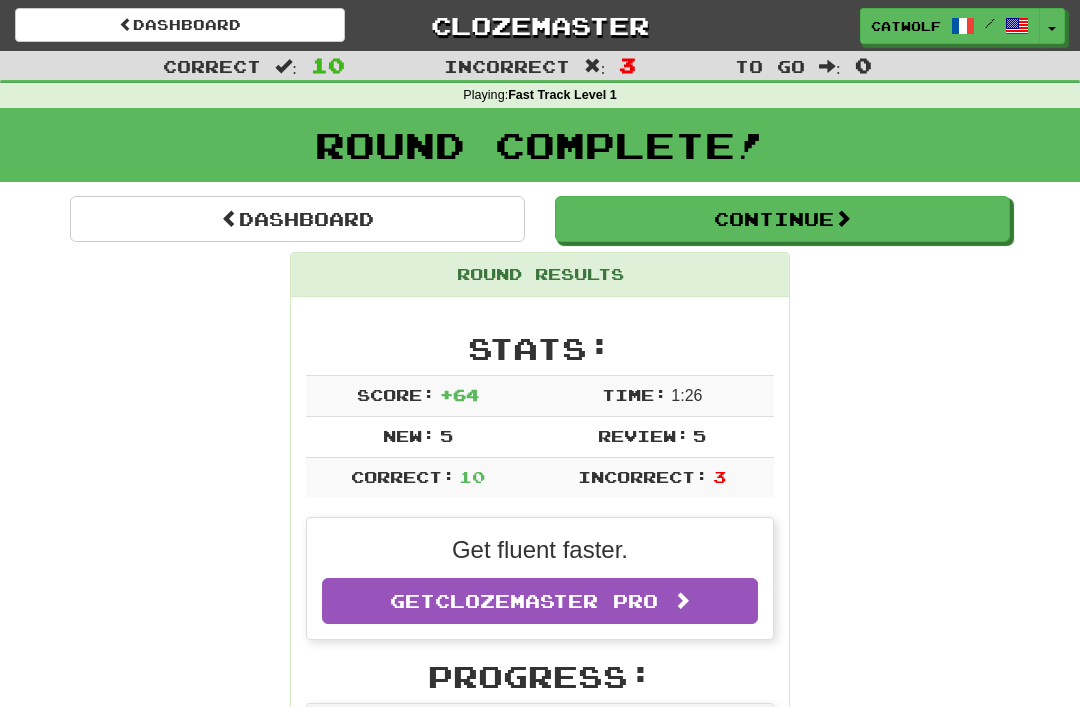 click on "Dashboard" at bounding box center (297, 219) 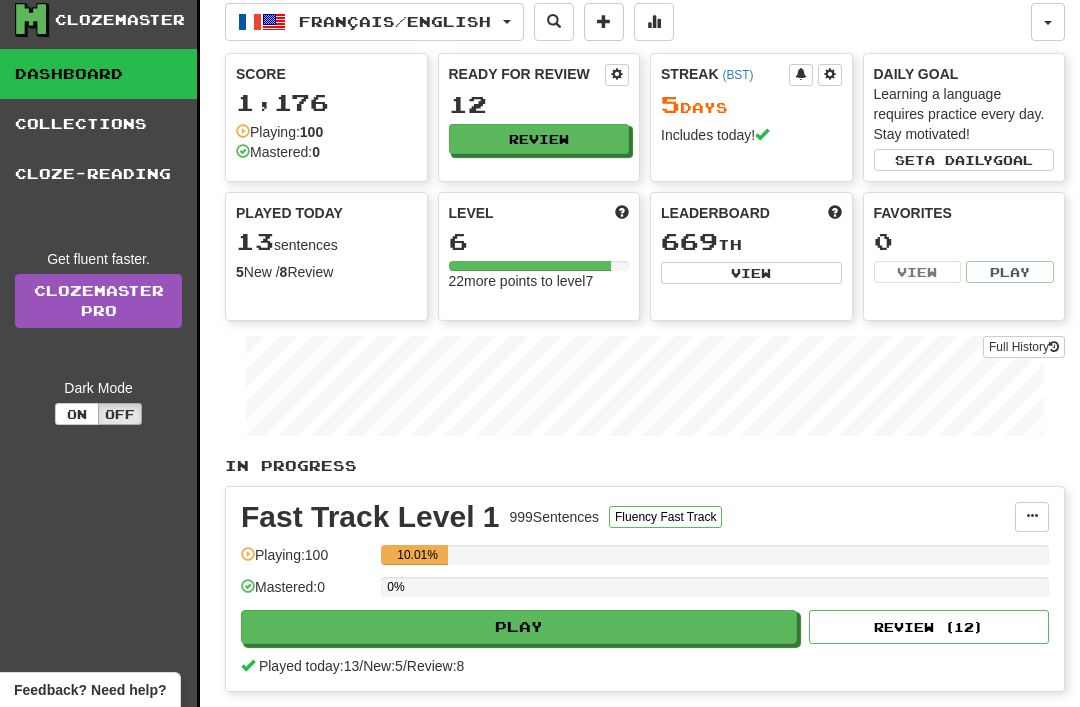 scroll, scrollTop: 0, scrollLeft: 0, axis: both 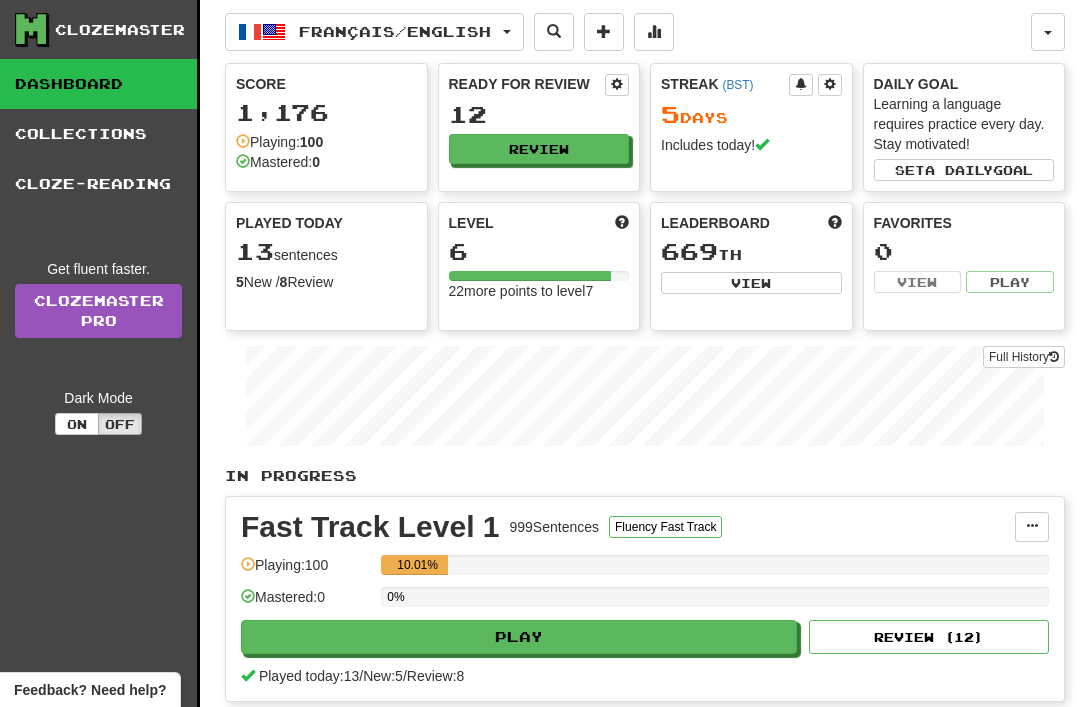 click on "Français  /  English" at bounding box center [374, 32] 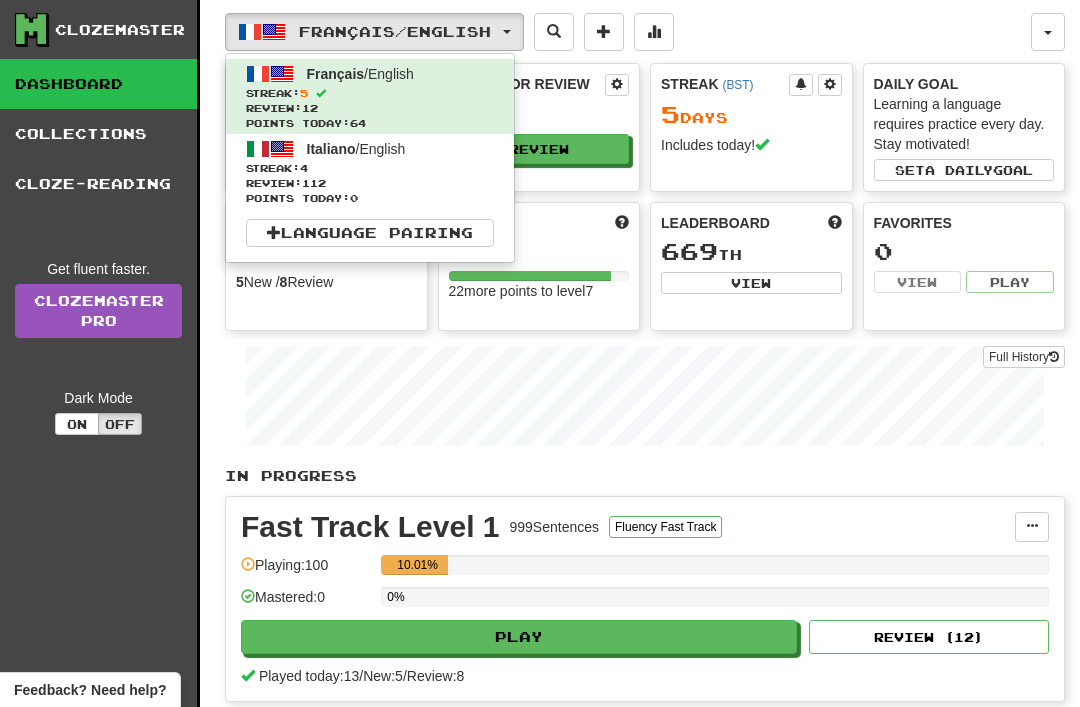 click on "Italiano" at bounding box center [331, 149] 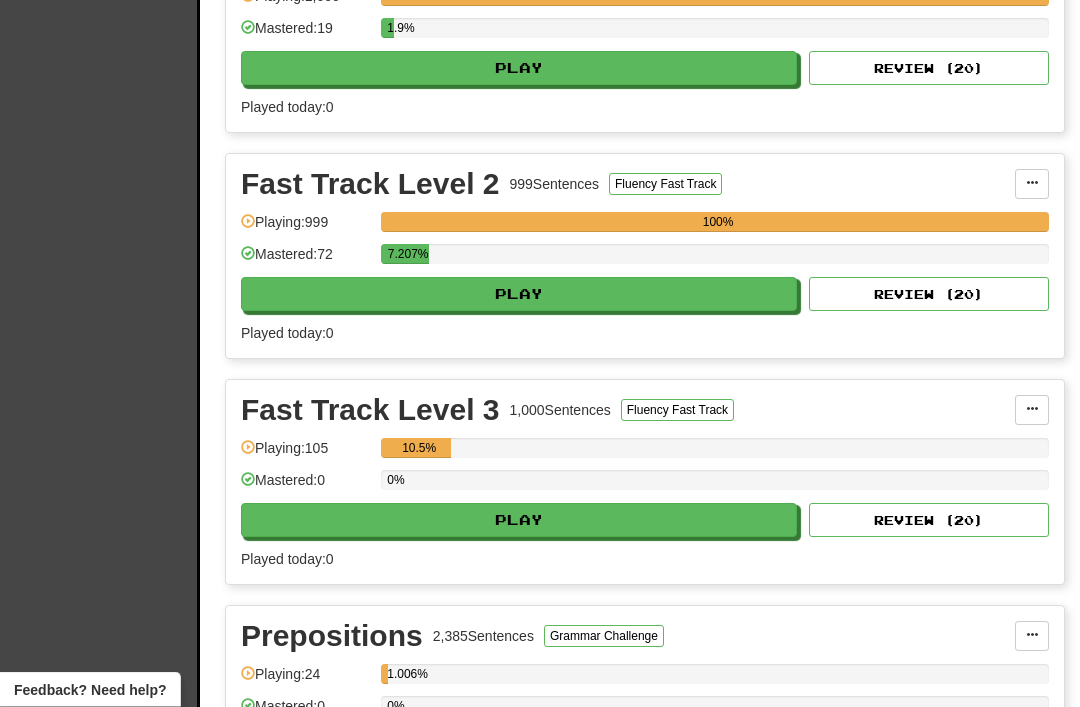 scroll, scrollTop: 1021, scrollLeft: 0, axis: vertical 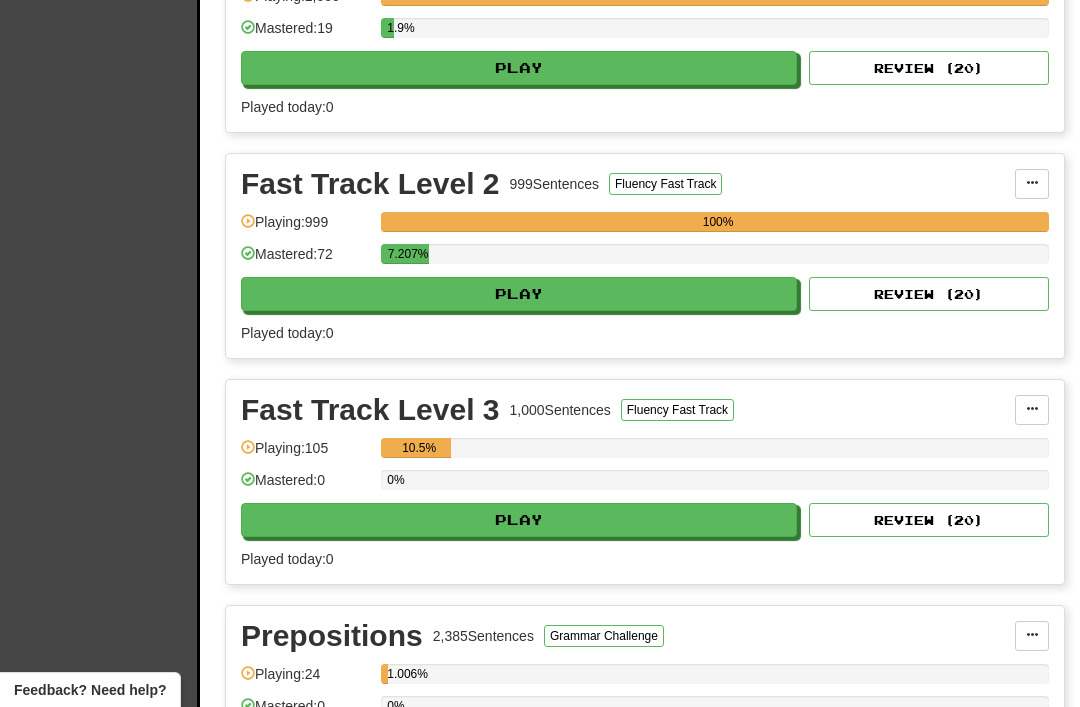 click on "Play" at bounding box center [519, 520] 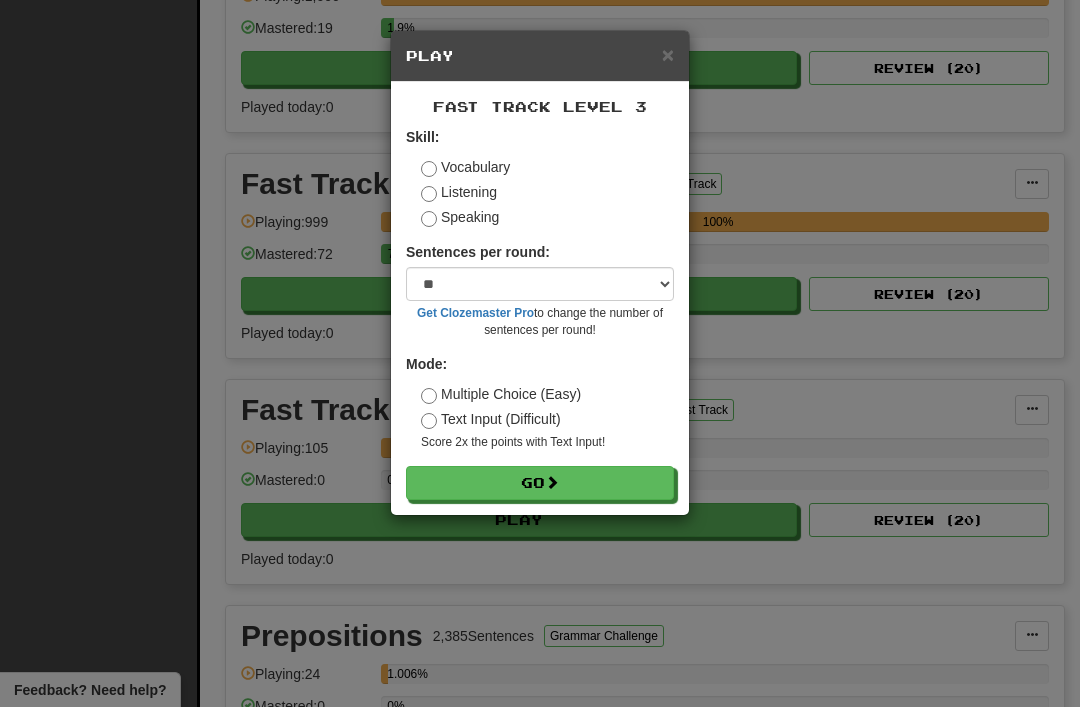 click on "Go" at bounding box center (540, 483) 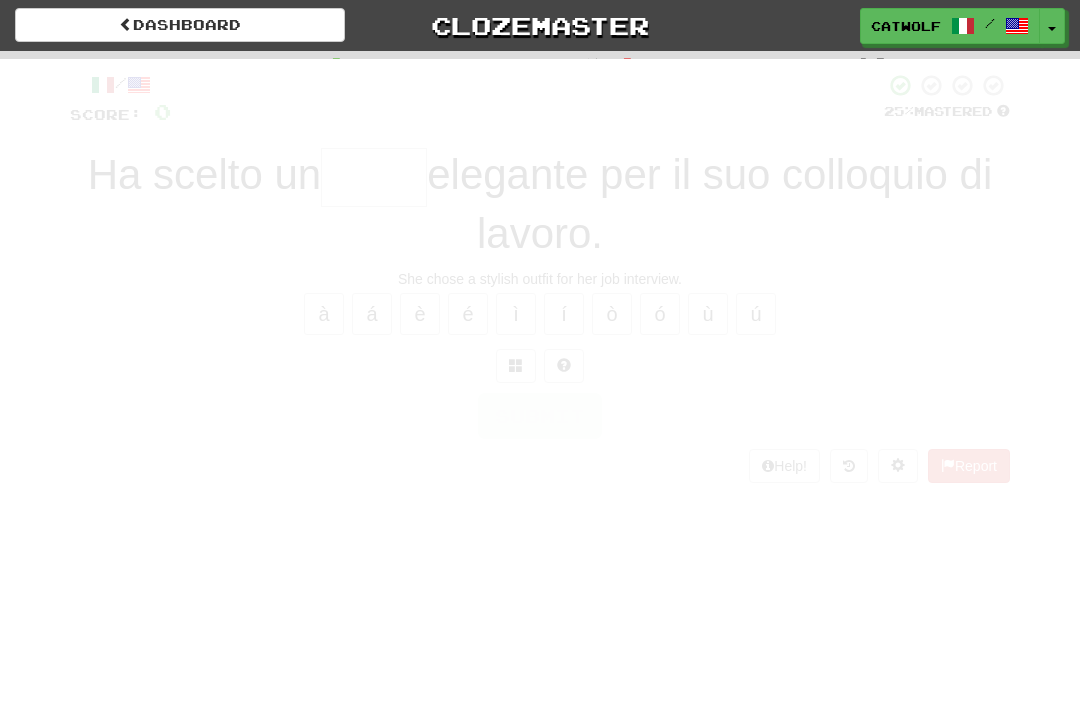 scroll, scrollTop: 0, scrollLeft: 0, axis: both 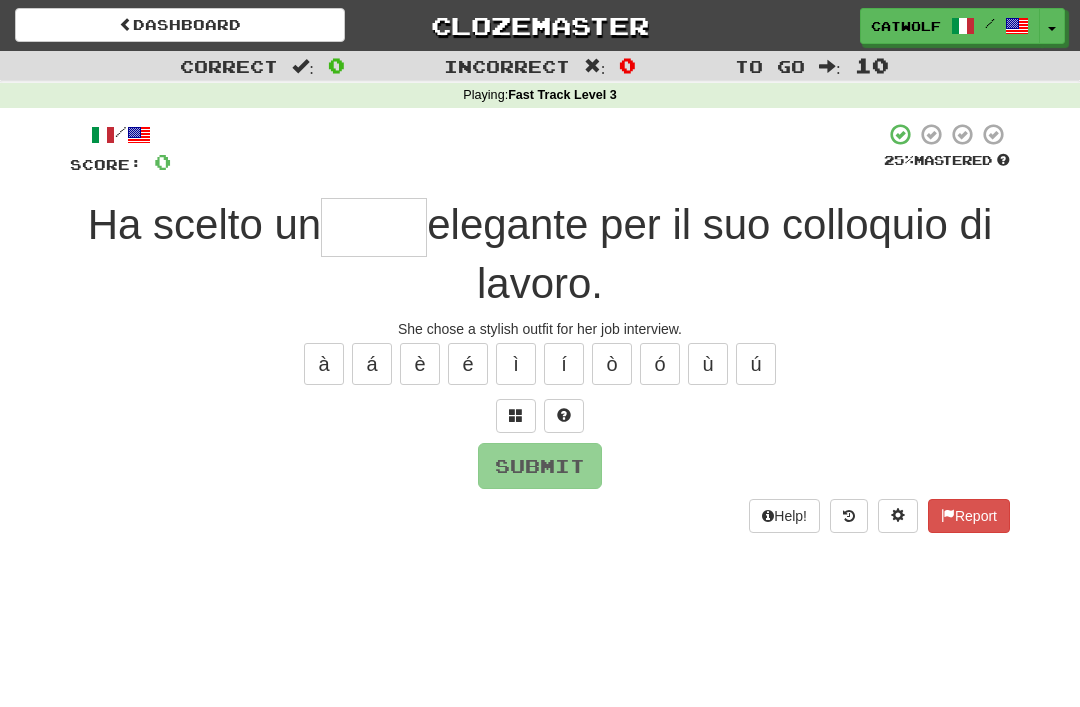 click at bounding box center [516, 415] 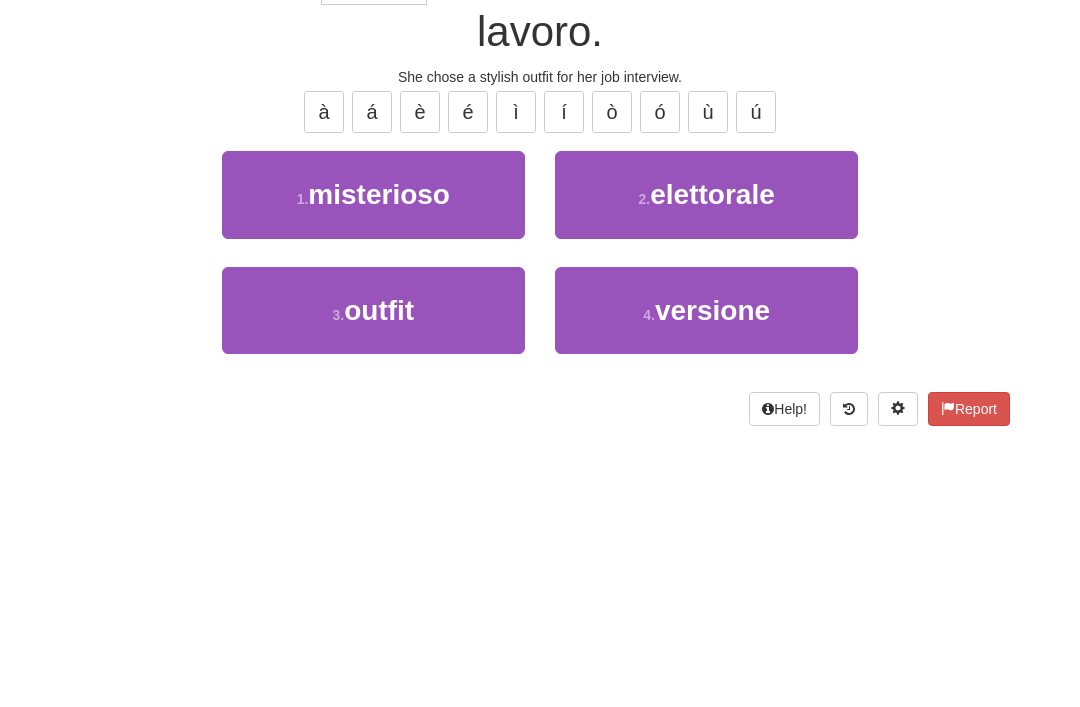 click on "3 .  outfit" at bounding box center (373, 562) 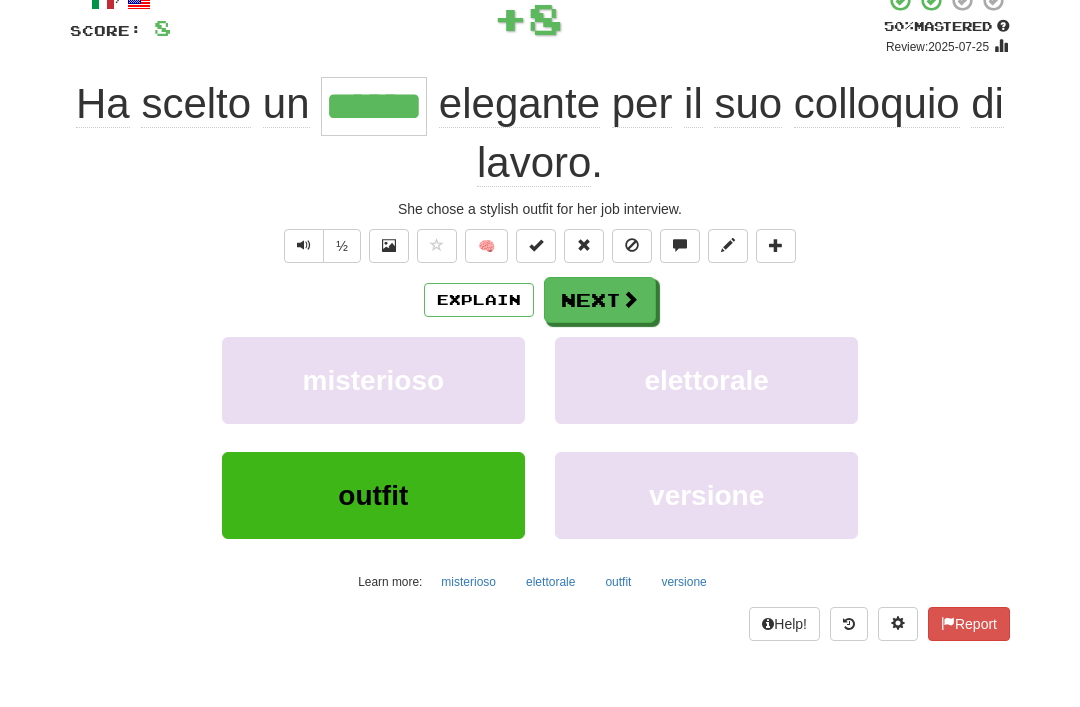 scroll, scrollTop: 108, scrollLeft: 0, axis: vertical 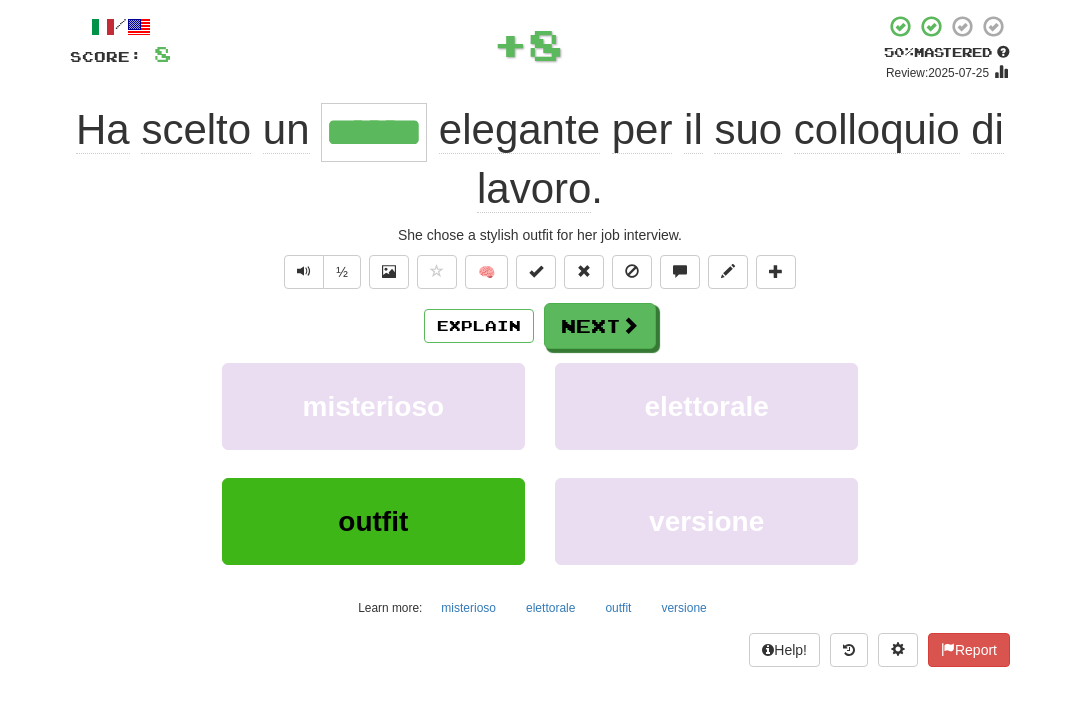 click on "Next" at bounding box center (600, 326) 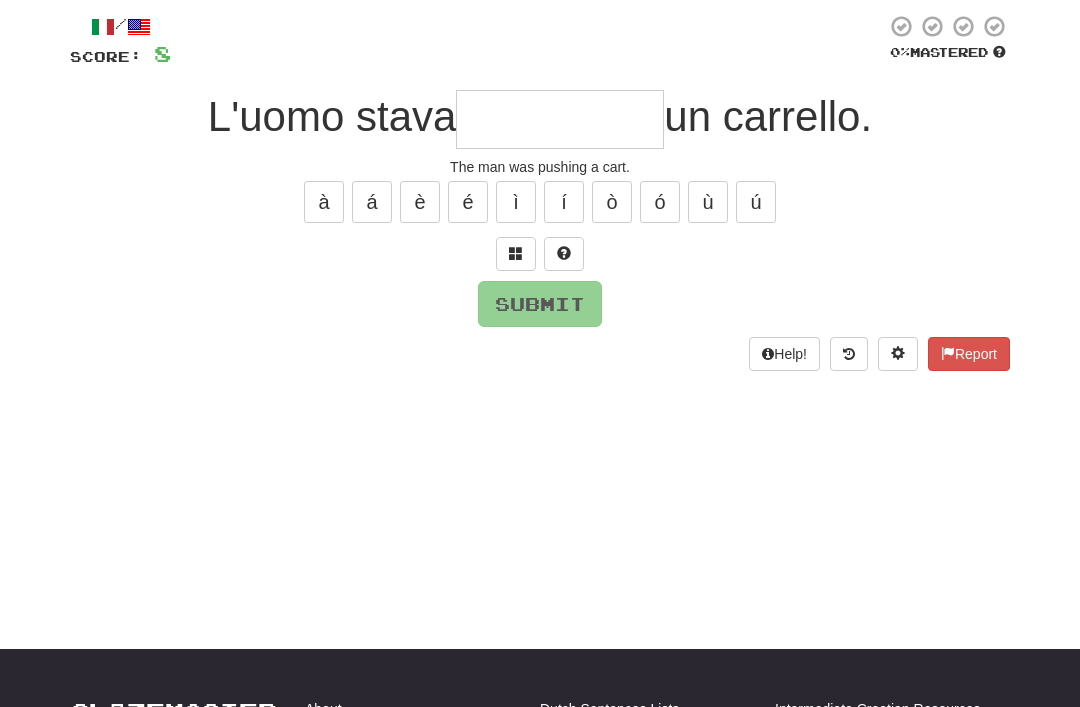 click at bounding box center (516, 253) 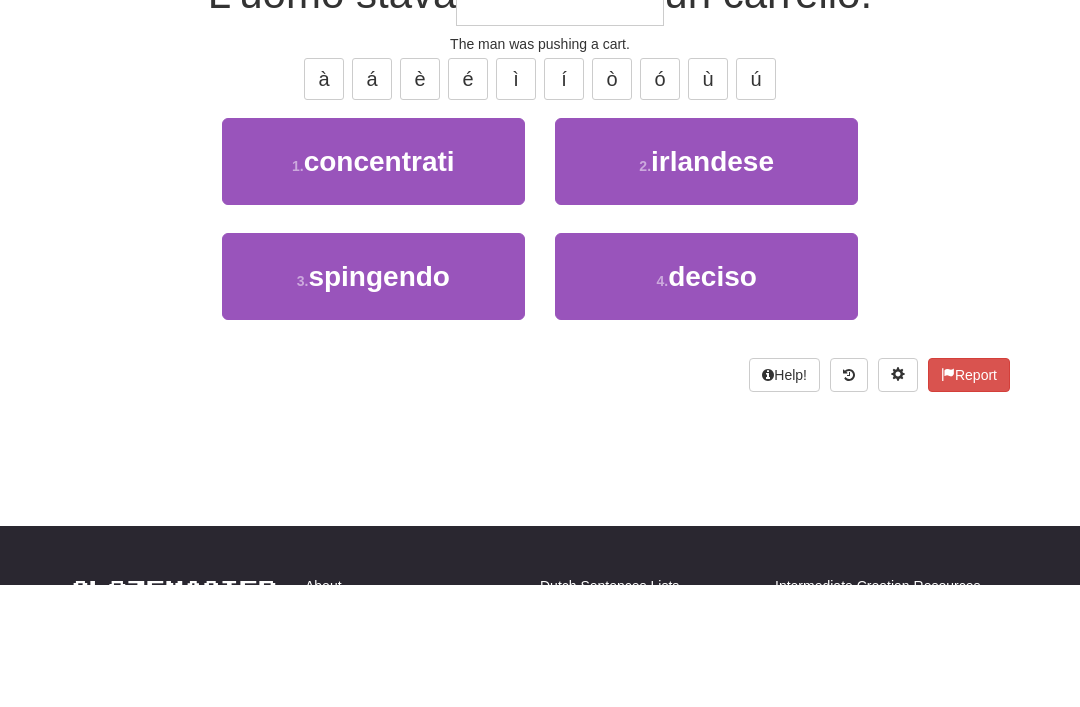 click on "spingendo" at bounding box center [379, 399] 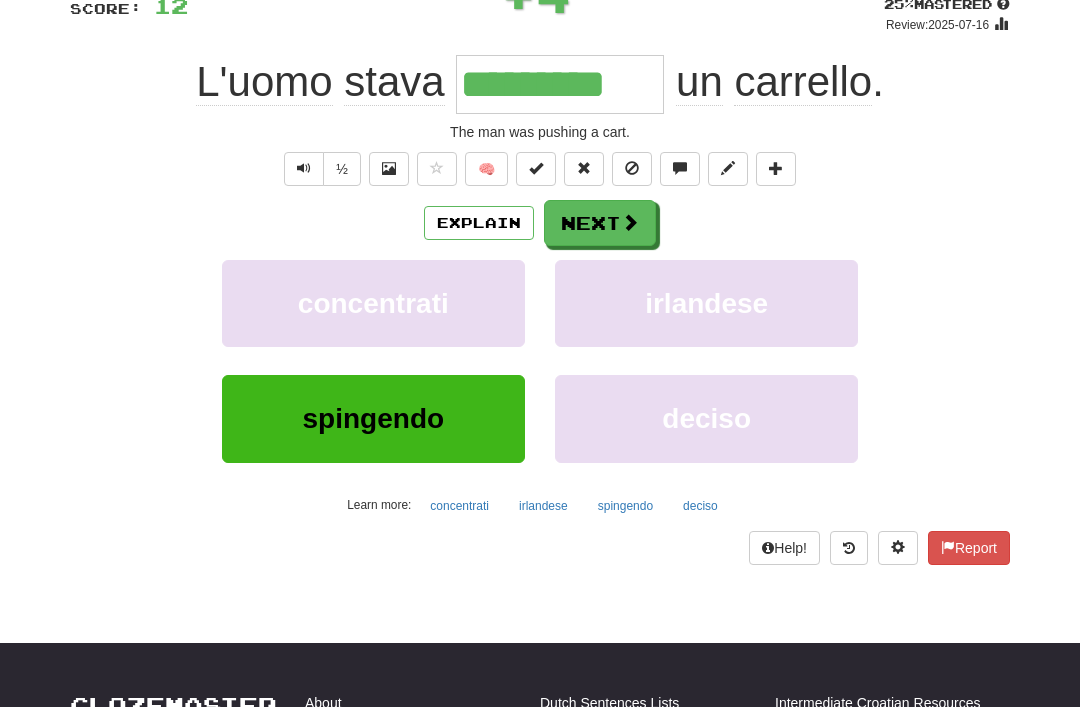 scroll, scrollTop: 121, scrollLeft: 0, axis: vertical 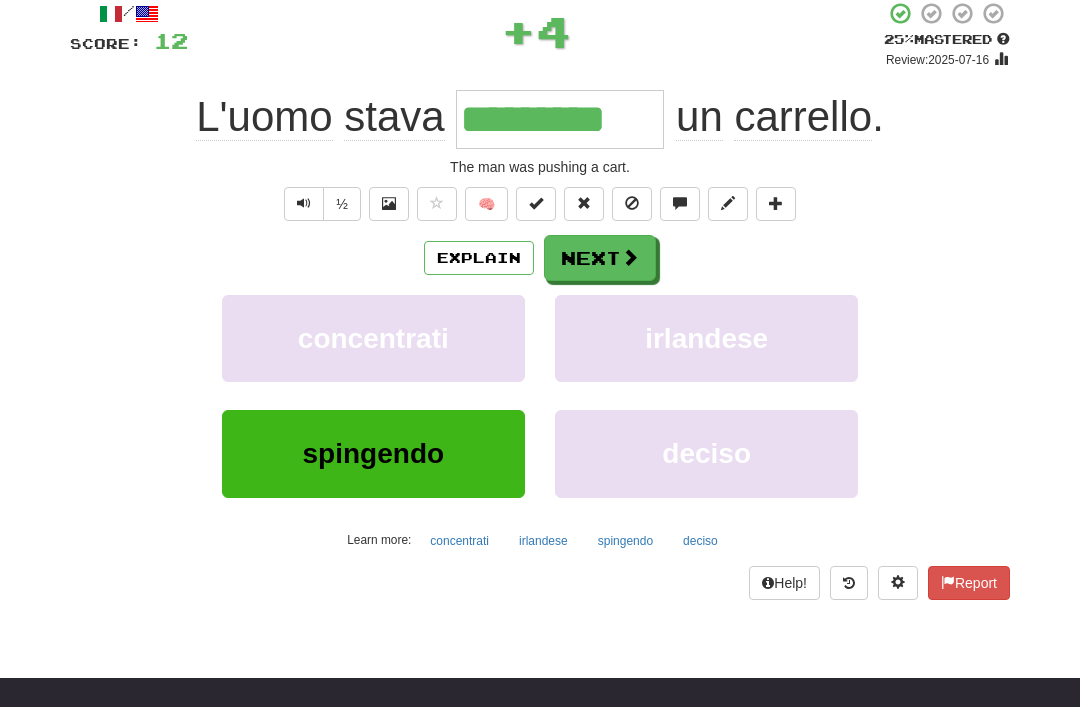 click on "Next" at bounding box center (600, 258) 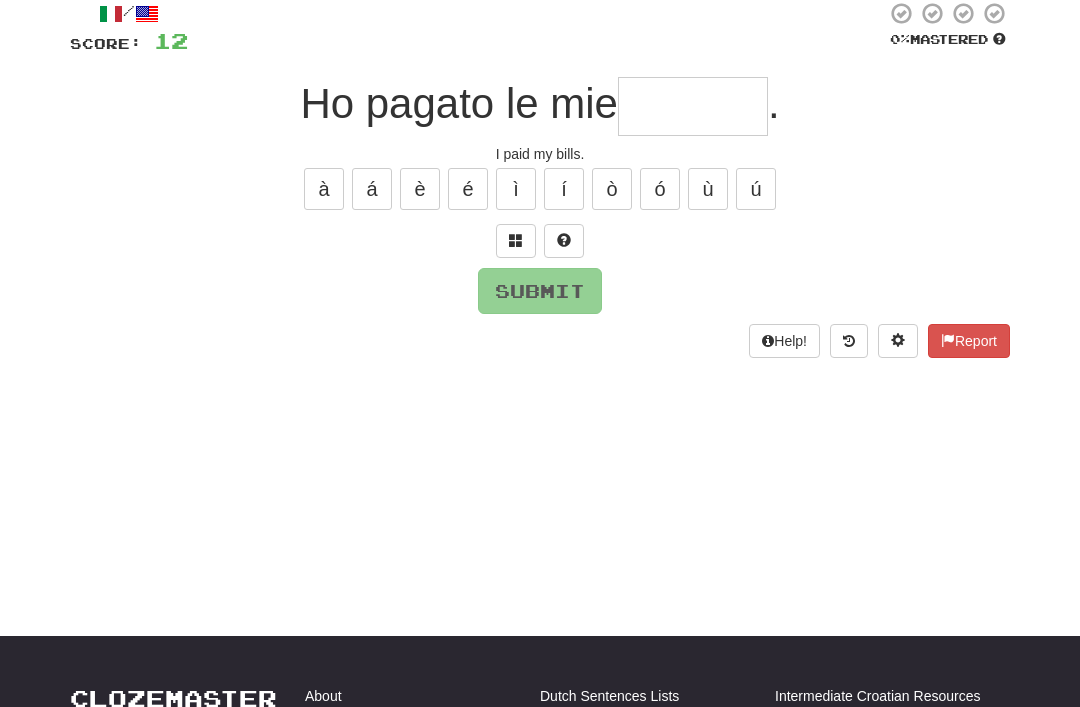 click at bounding box center (516, 240) 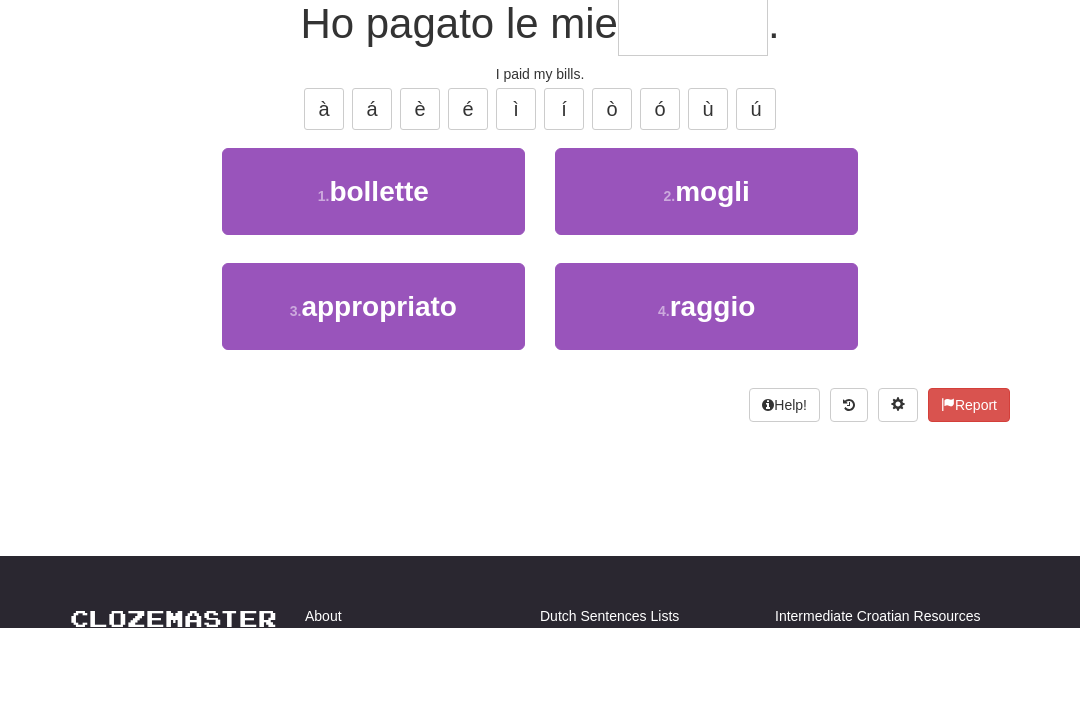 click on "1 .  bollette" at bounding box center [373, 271] 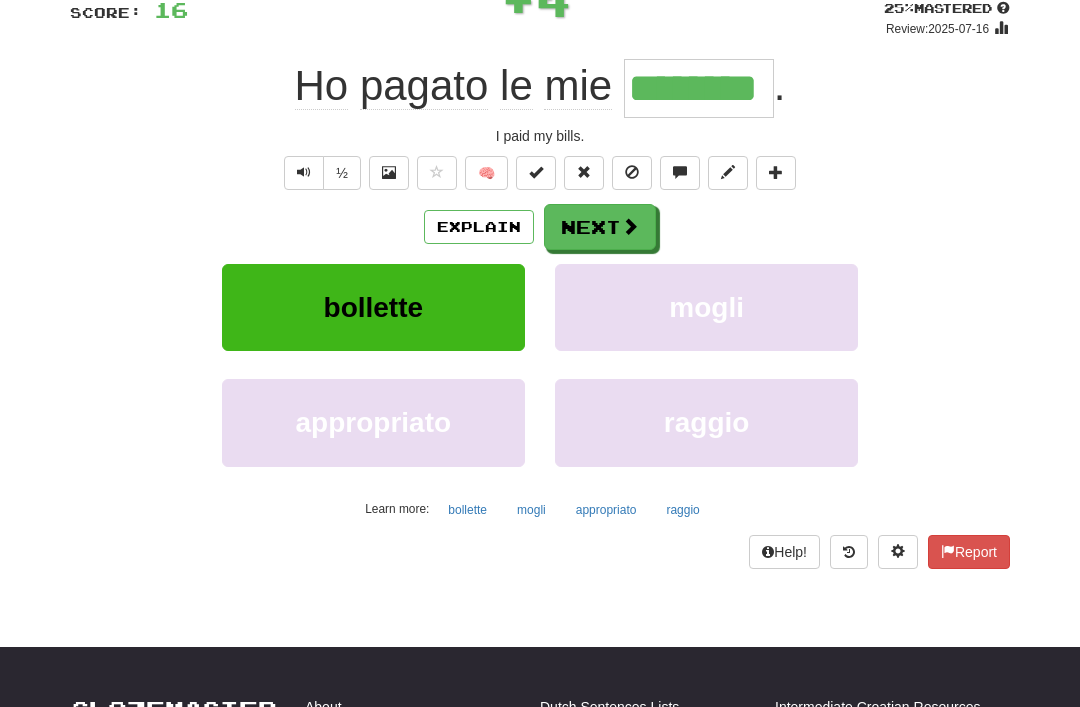 scroll, scrollTop: 132, scrollLeft: 0, axis: vertical 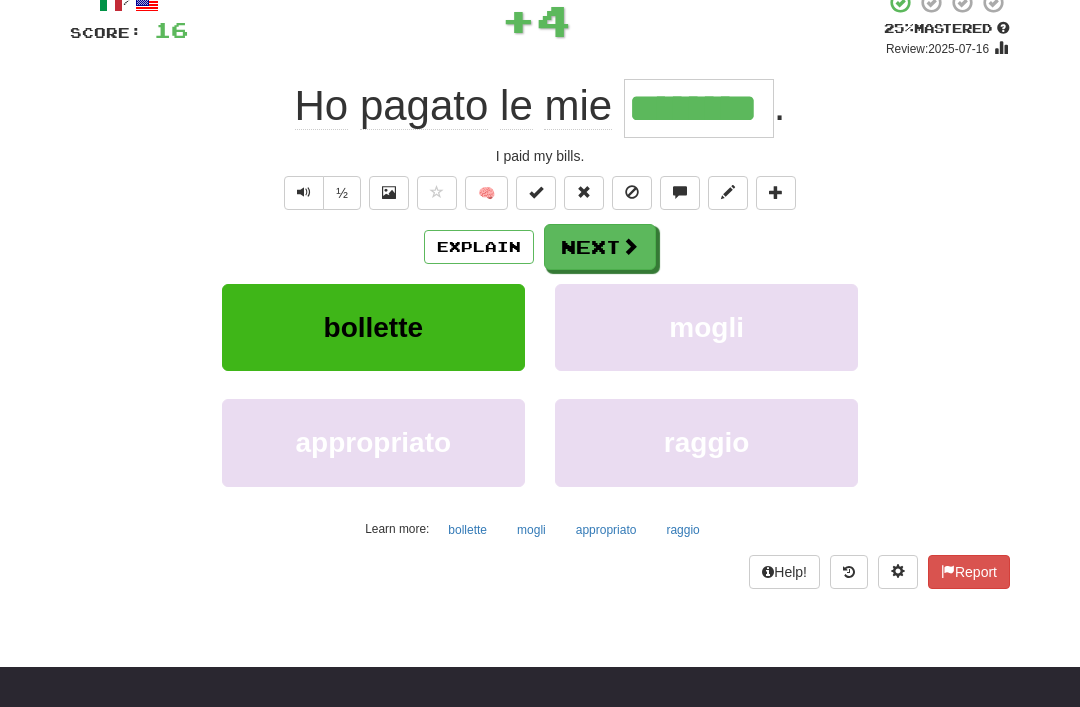 click on "Next" at bounding box center [600, 247] 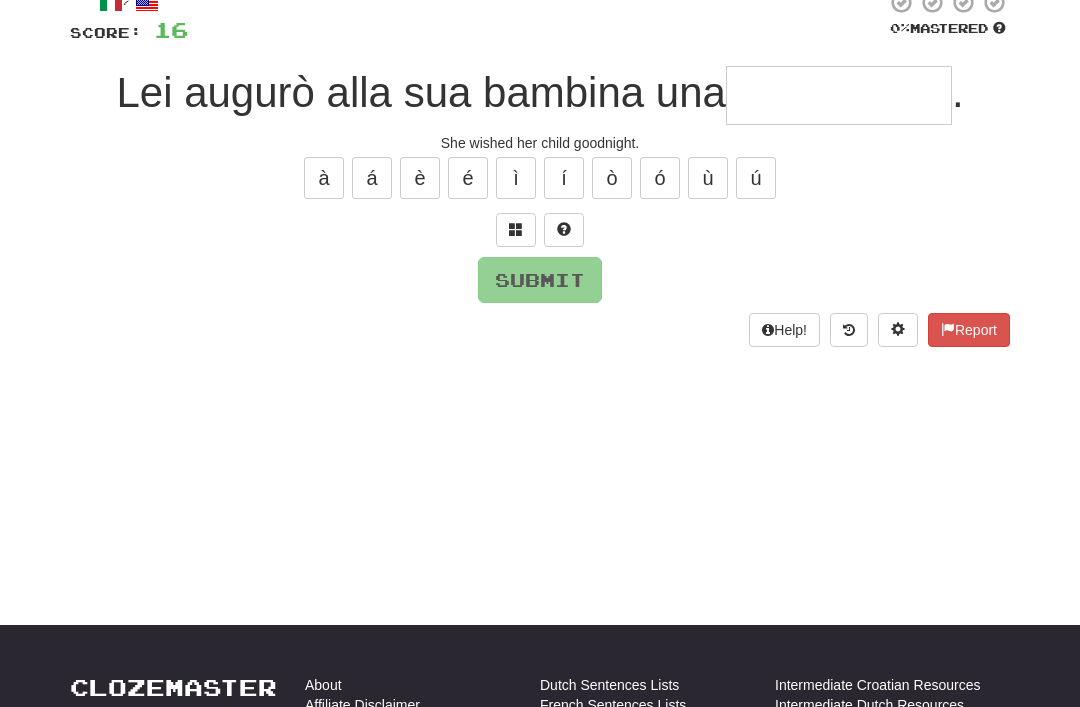 click at bounding box center [516, 229] 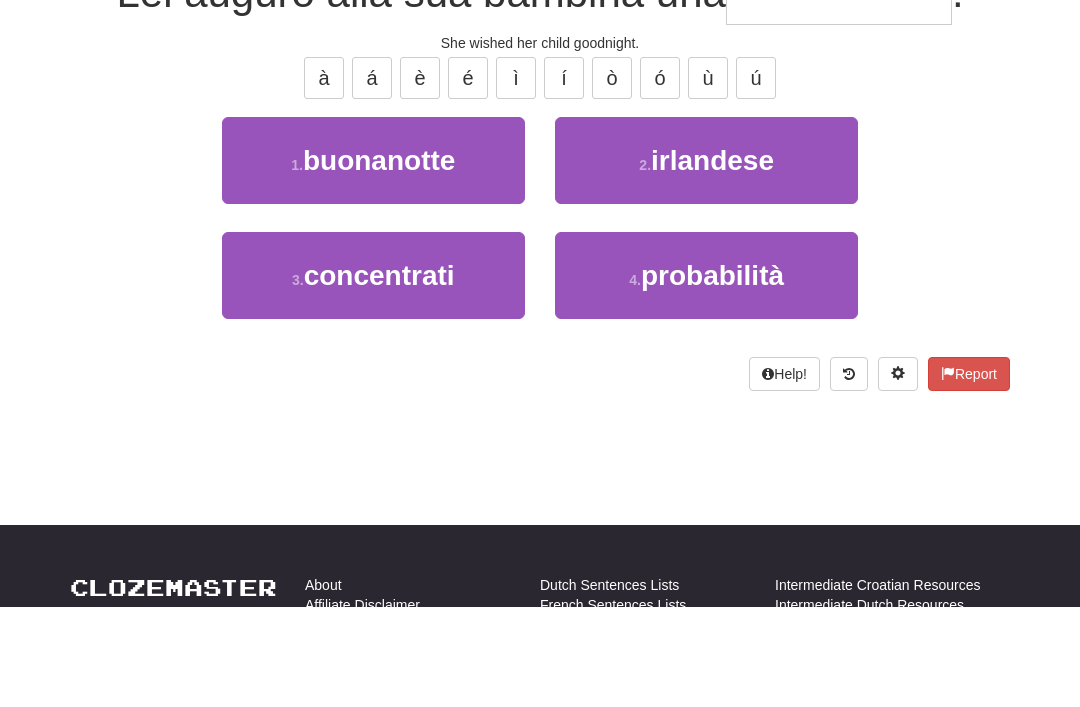 click on "buonanotte" at bounding box center (379, 260) 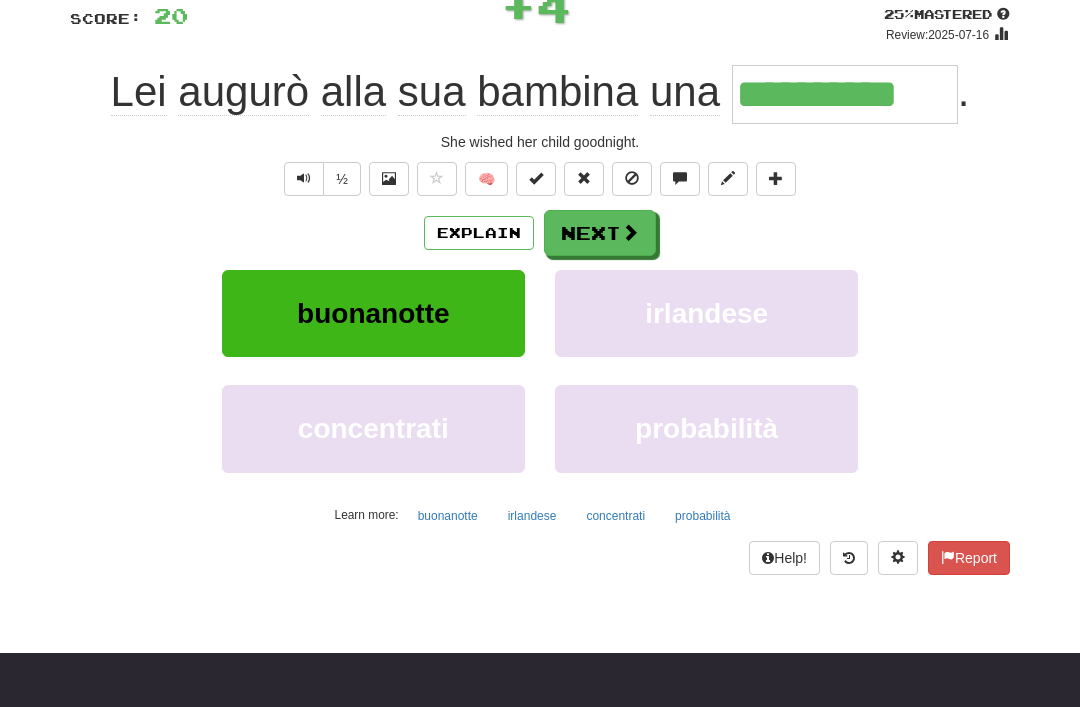 scroll, scrollTop: 145, scrollLeft: 0, axis: vertical 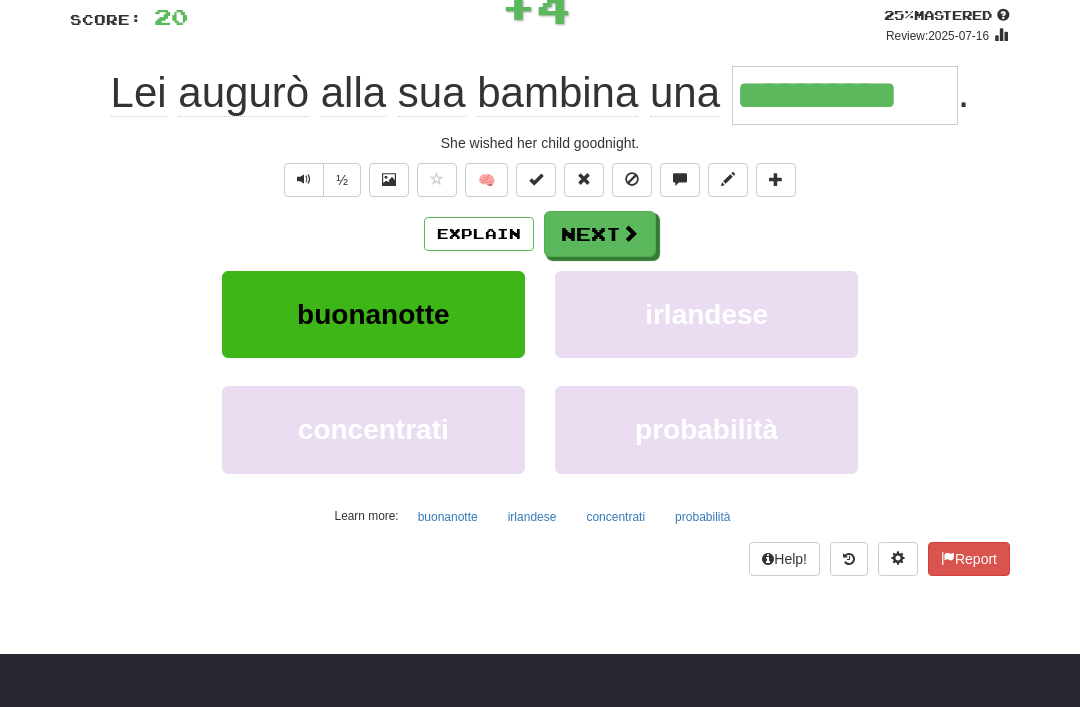 click at bounding box center (630, 233) 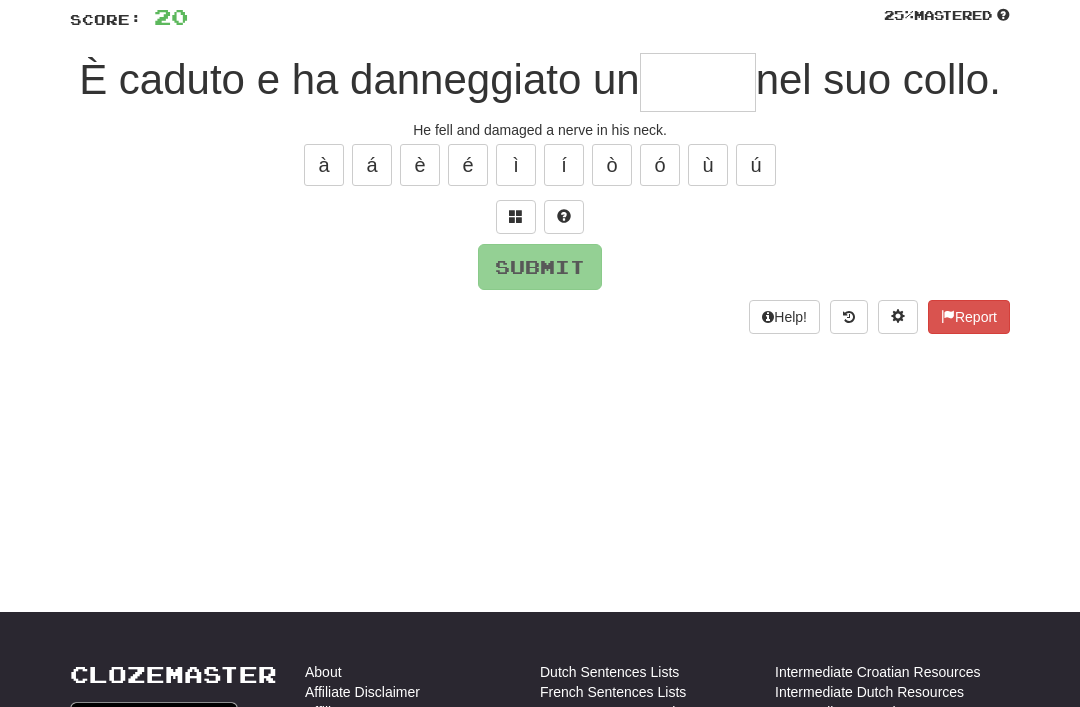 click at bounding box center (516, 217) 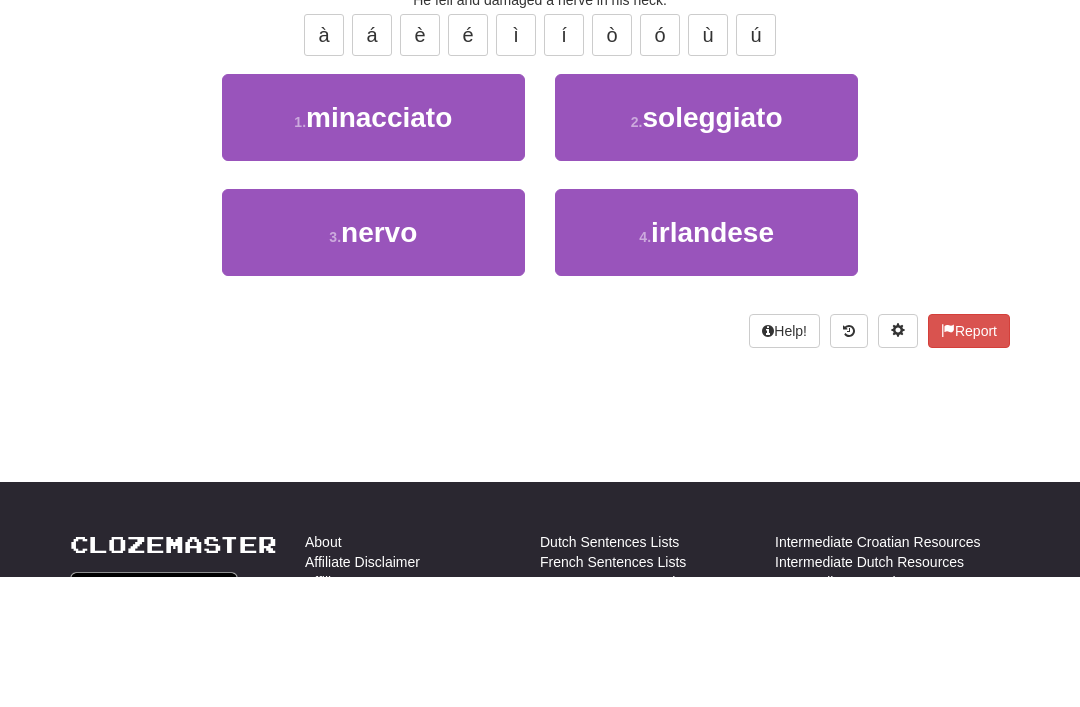 click on "3 ." at bounding box center [335, 367] 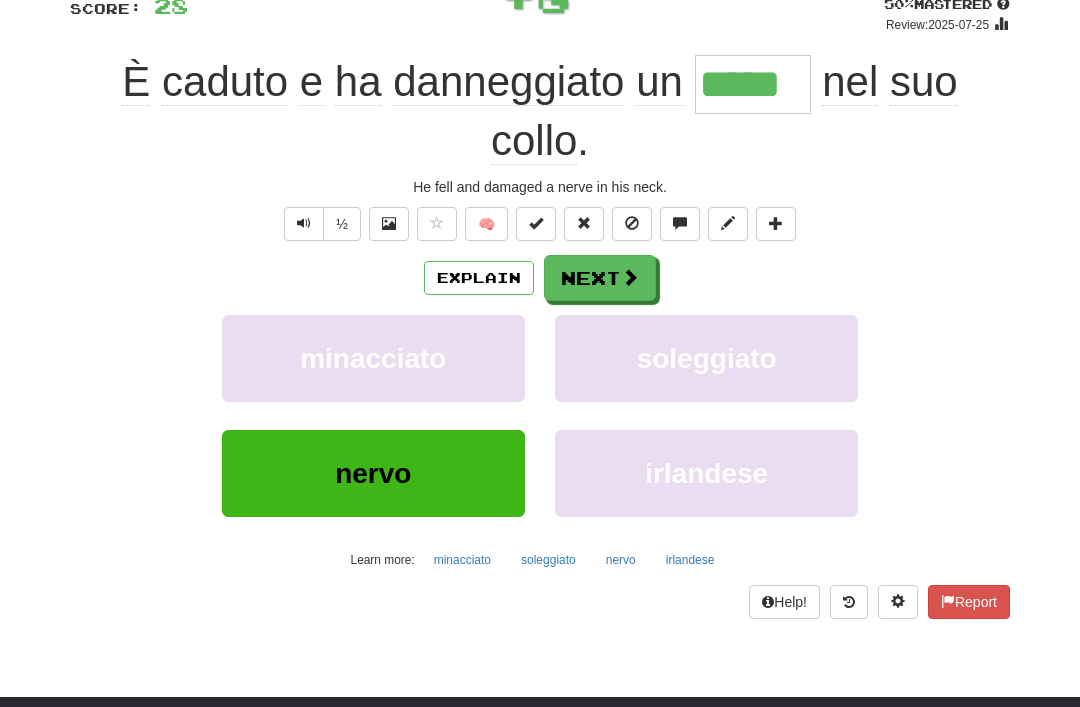 scroll, scrollTop: 154, scrollLeft: 0, axis: vertical 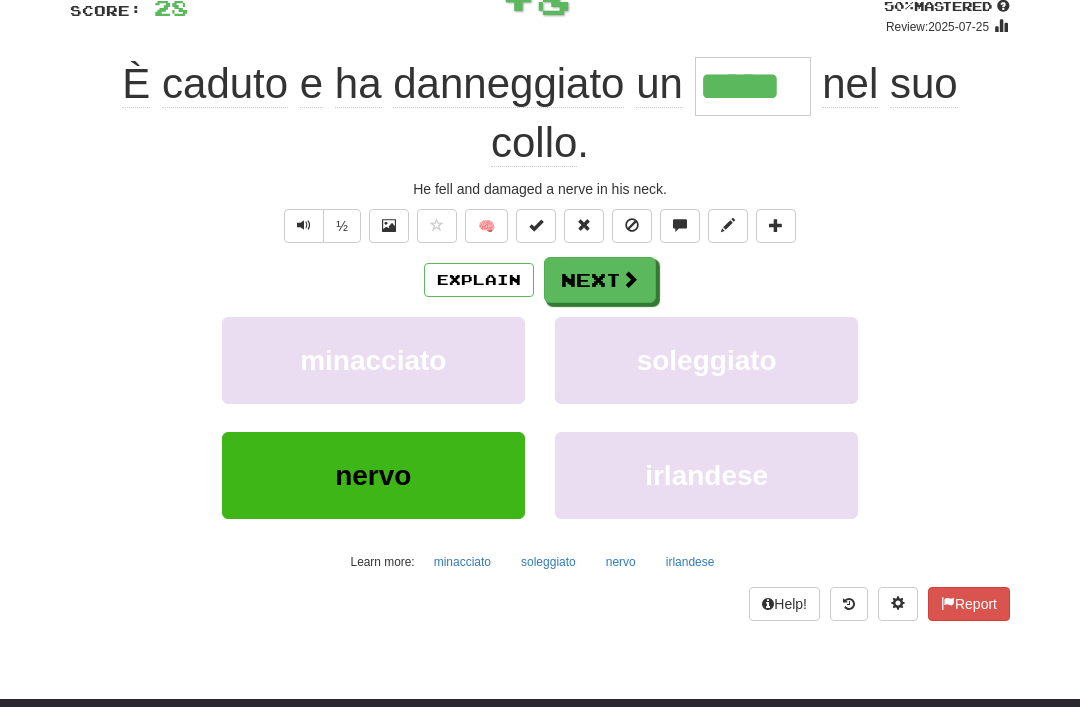 click on "Next" at bounding box center [600, 280] 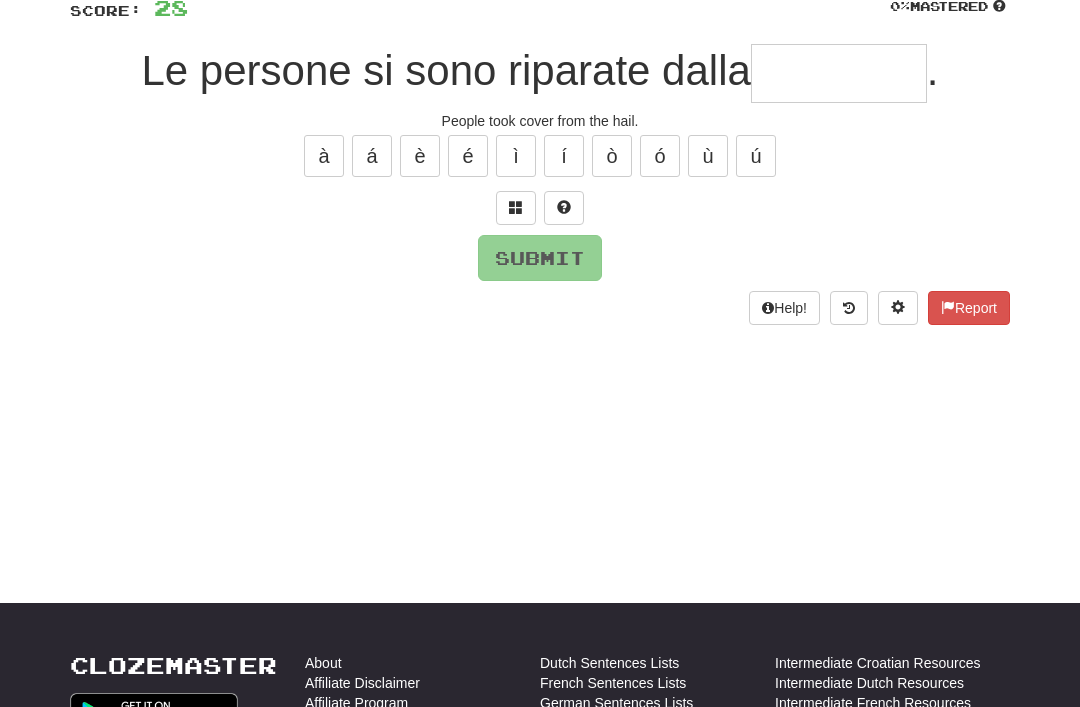 click at bounding box center [516, 207] 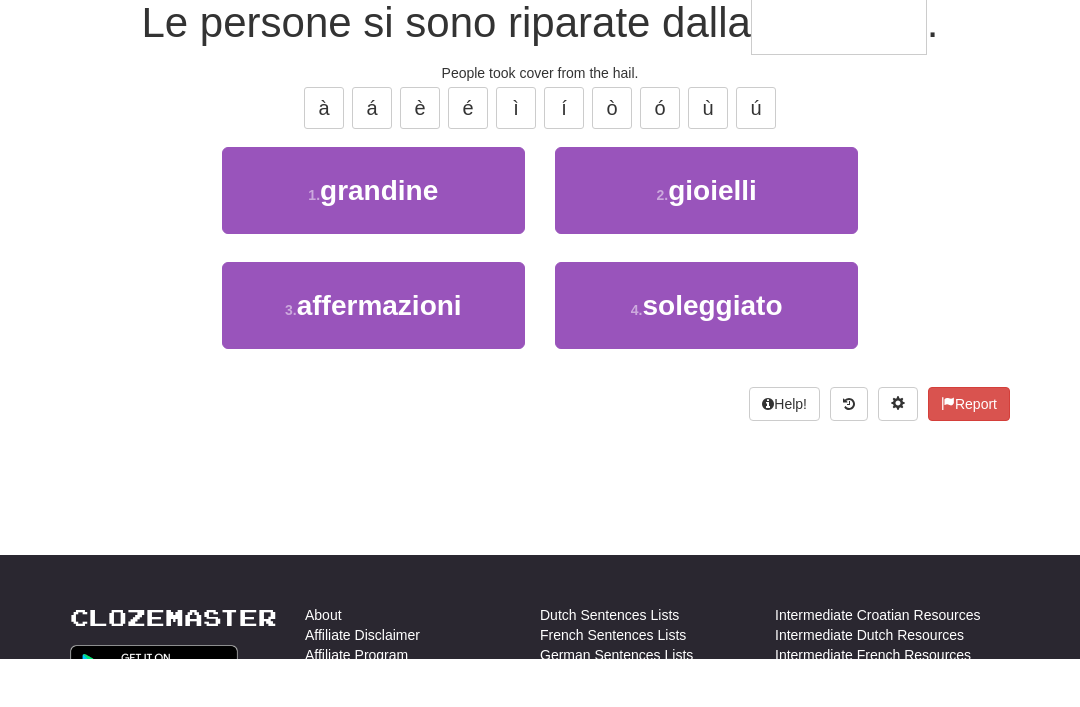 click on "soleggiato" at bounding box center (712, 353) 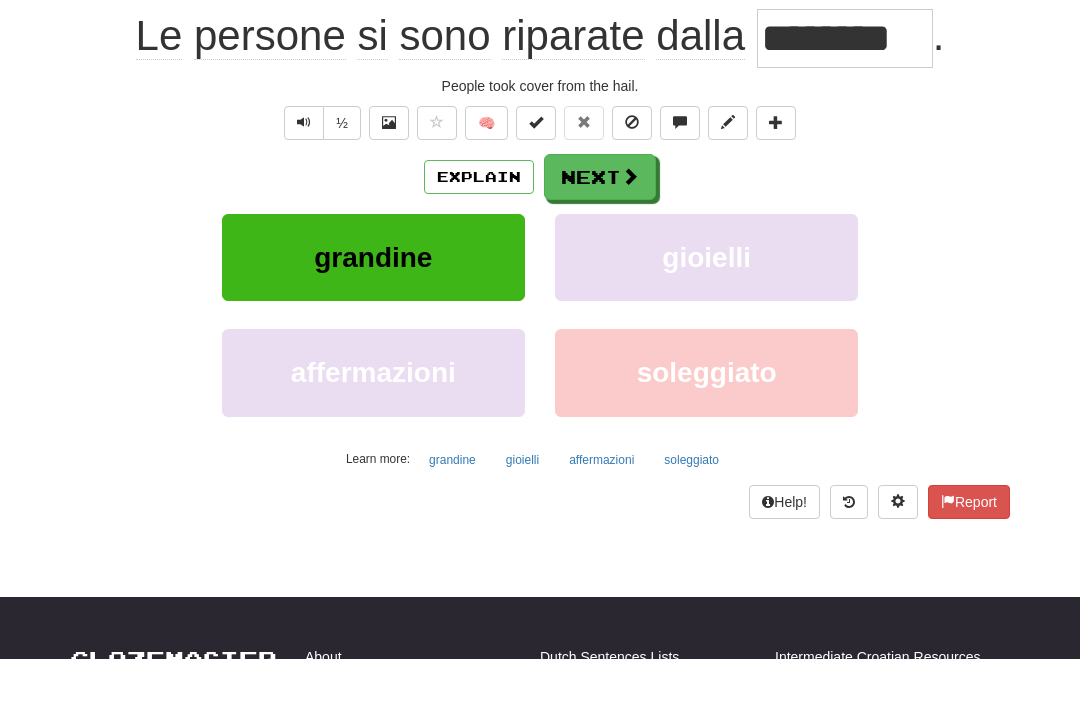 scroll, scrollTop: 202, scrollLeft: 0, axis: vertical 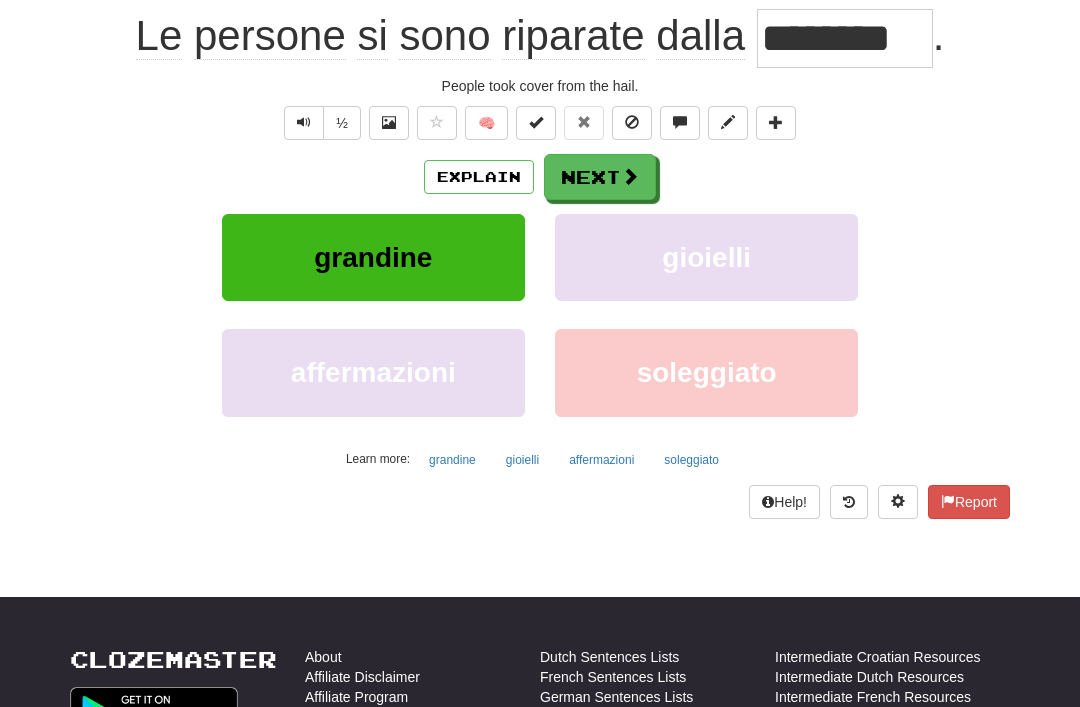 click on "Next" at bounding box center (600, 177) 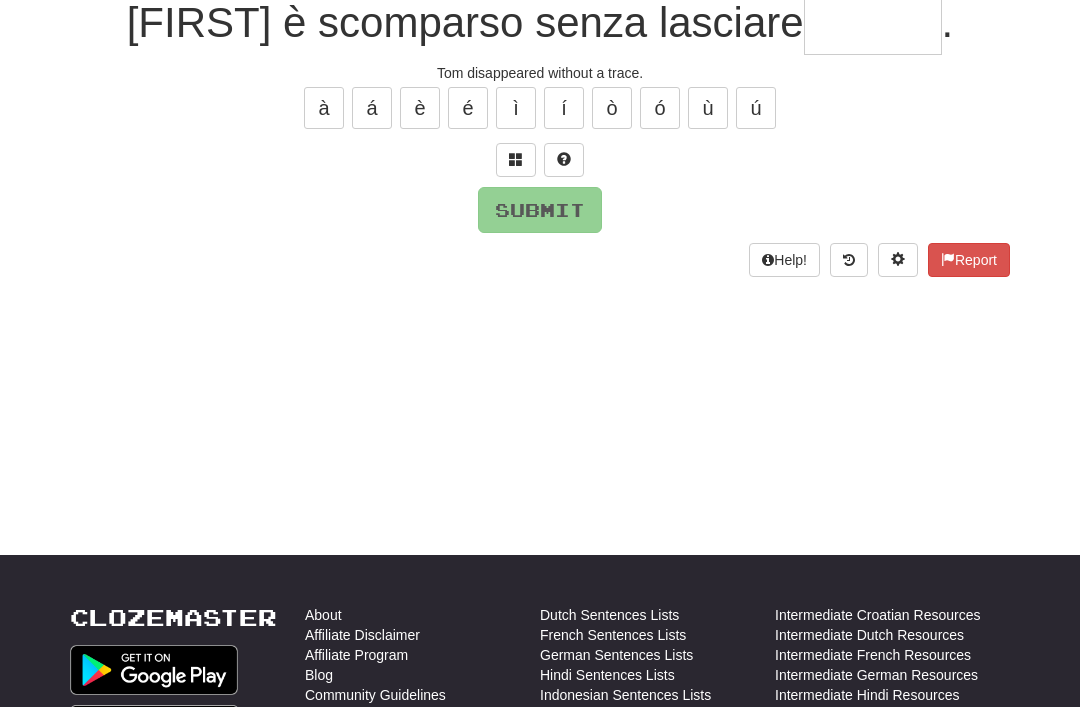scroll, scrollTop: 44, scrollLeft: 0, axis: vertical 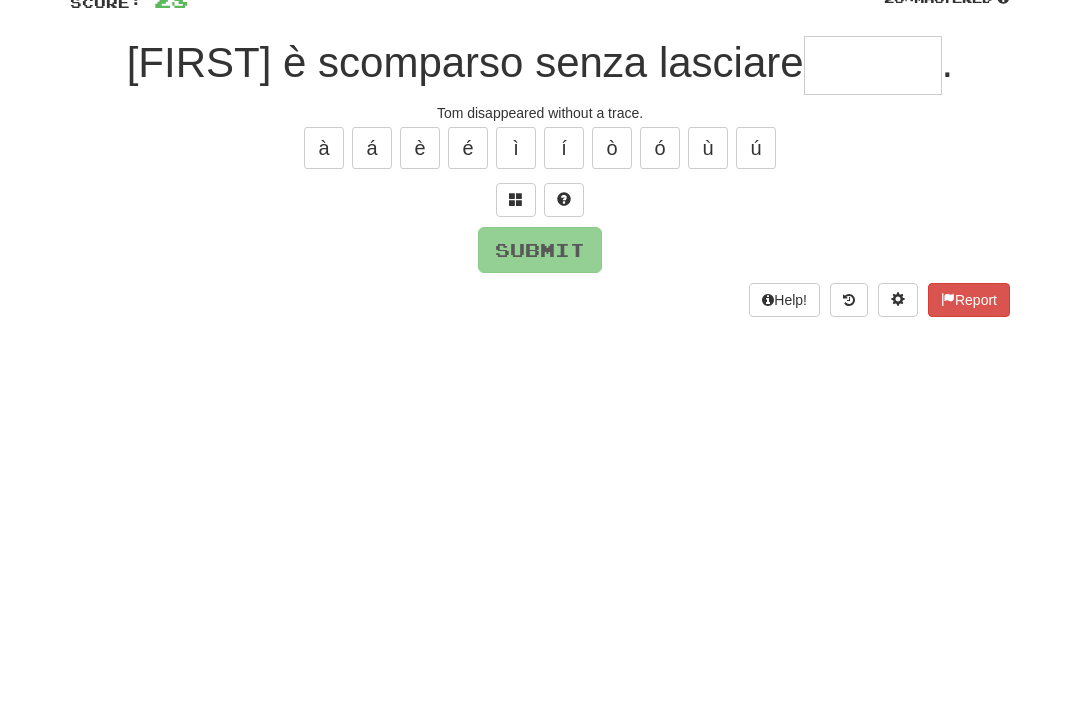 click at bounding box center (516, 317) 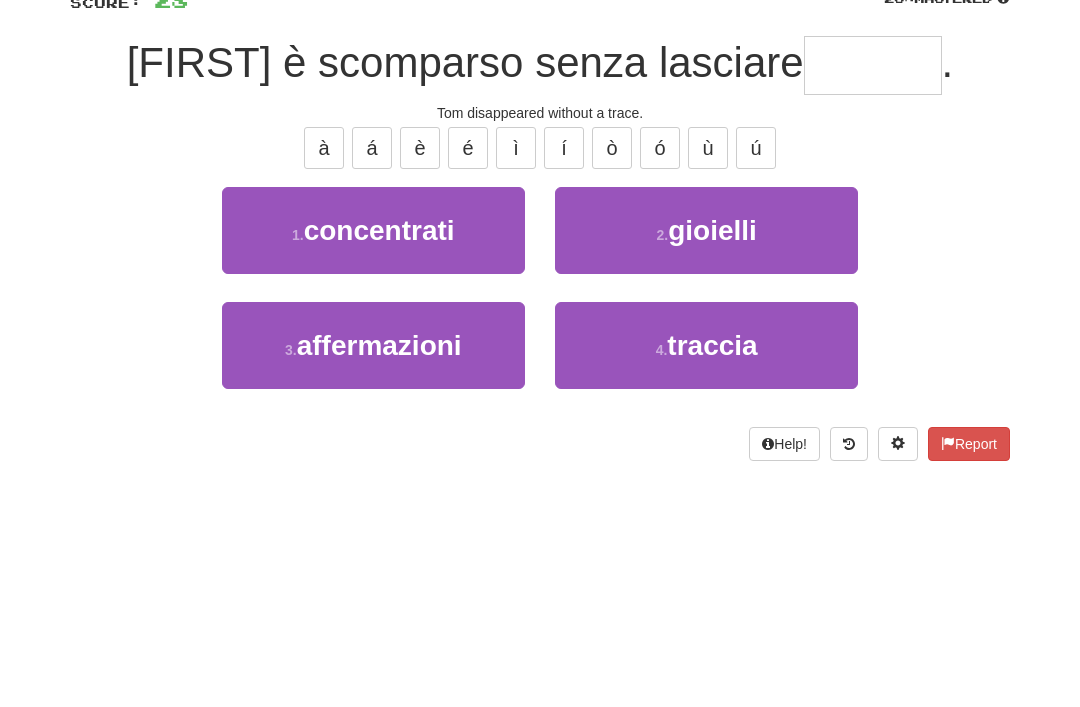 click on "4 .  traccia" at bounding box center [706, 463] 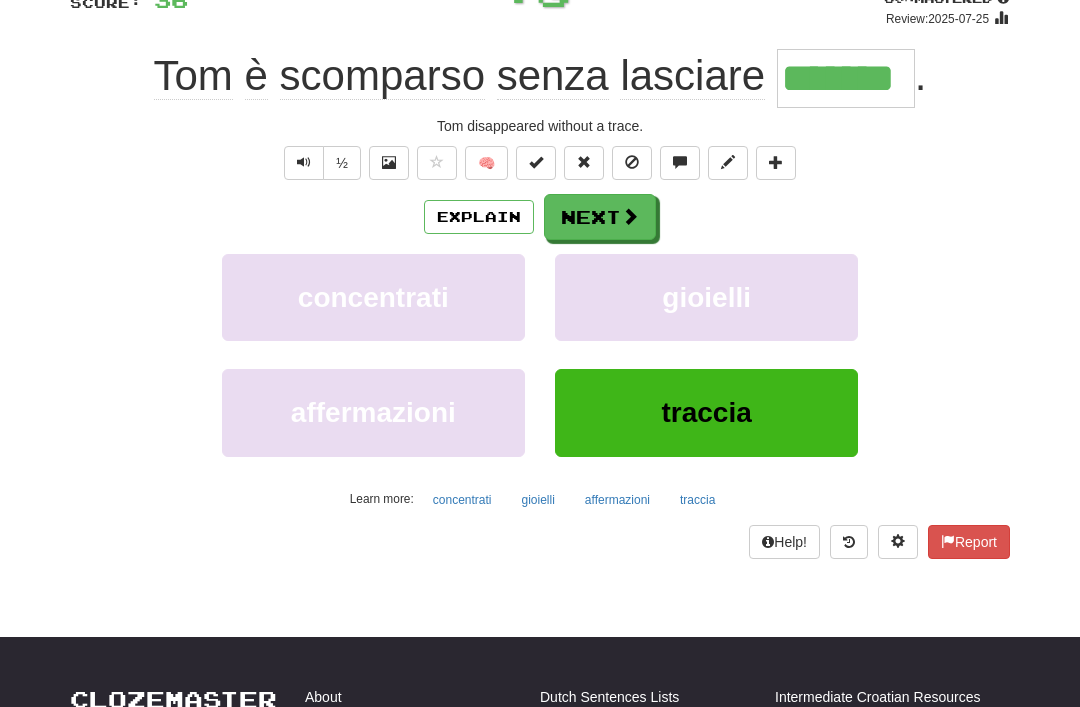 click on "Next" at bounding box center [600, 217] 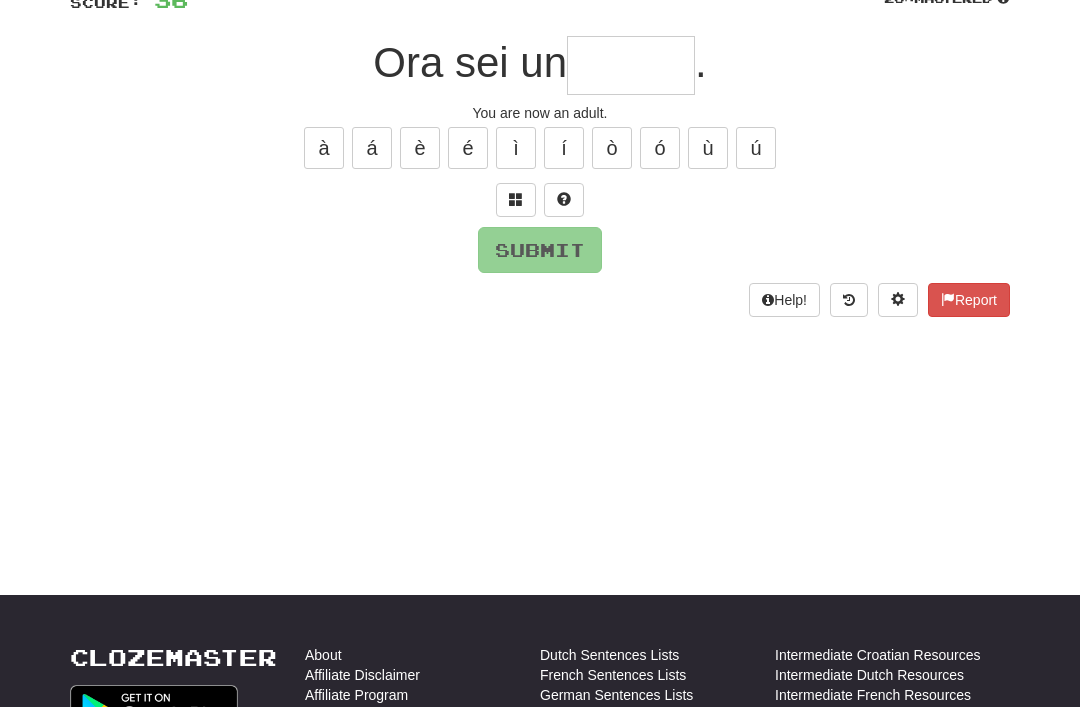 scroll, scrollTop: 161, scrollLeft: 0, axis: vertical 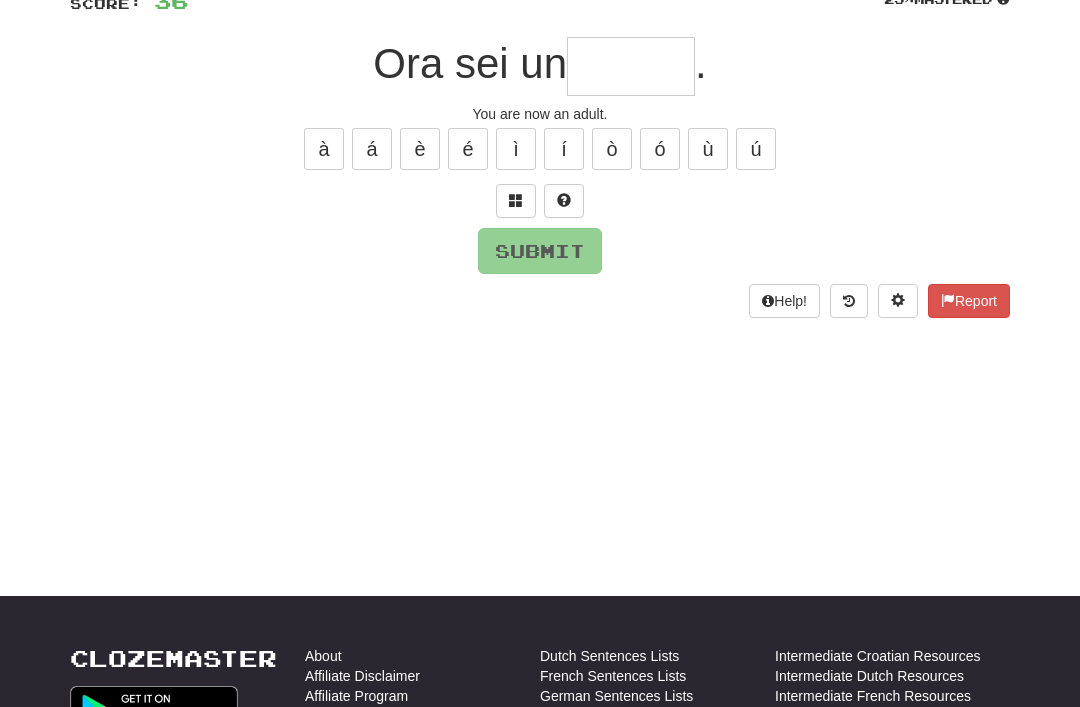 click at bounding box center (516, 200) 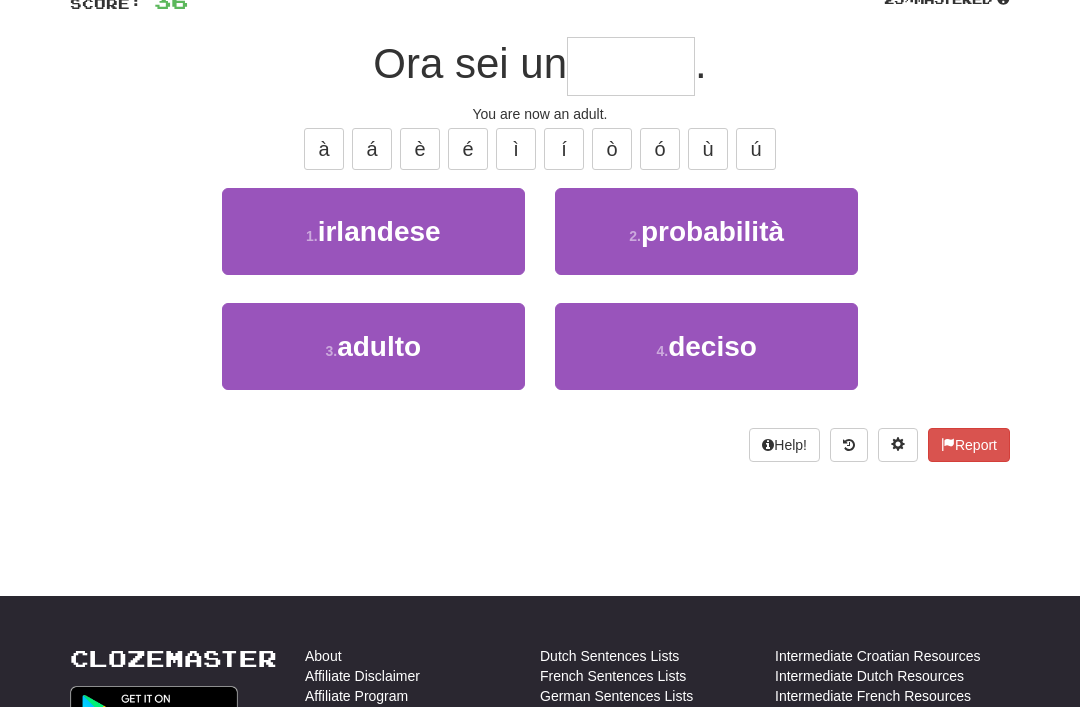 click on "3 .  adulto" at bounding box center (373, 346) 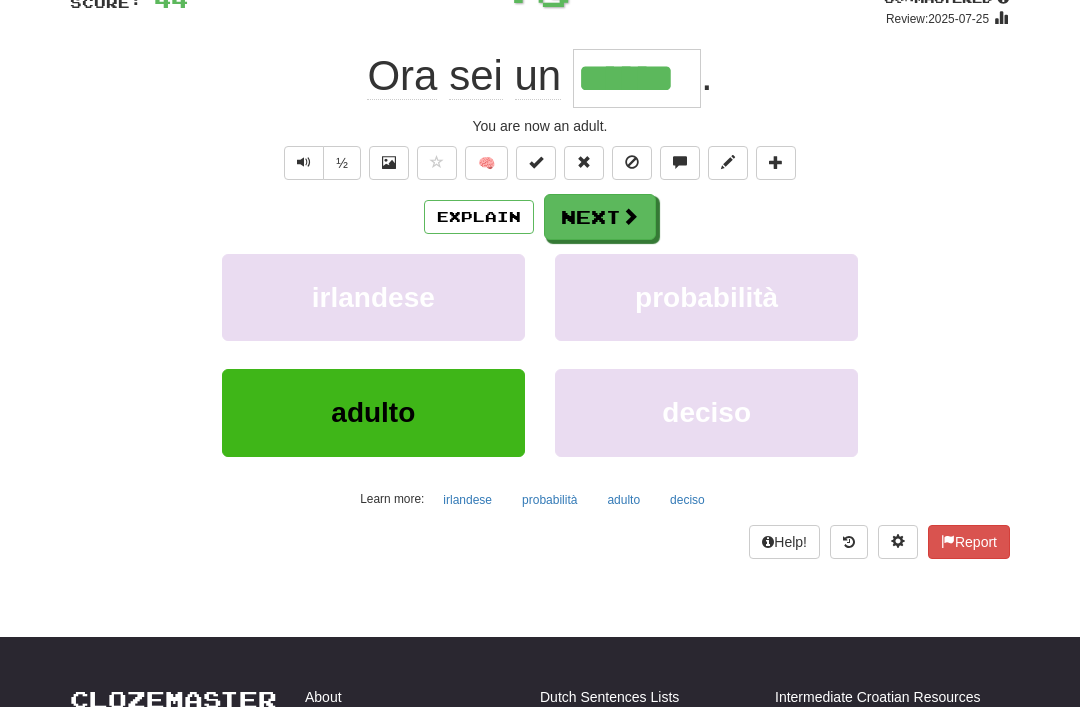 click on "Next" at bounding box center (600, 217) 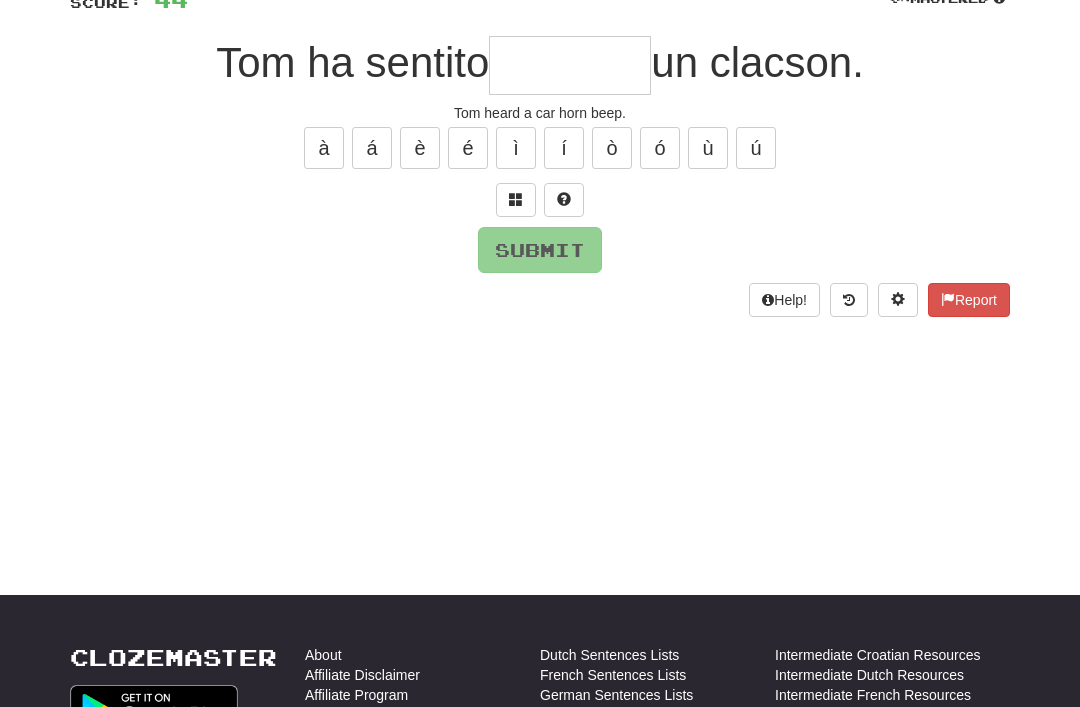 scroll, scrollTop: 161, scrollLeft: 0, axis: vertical 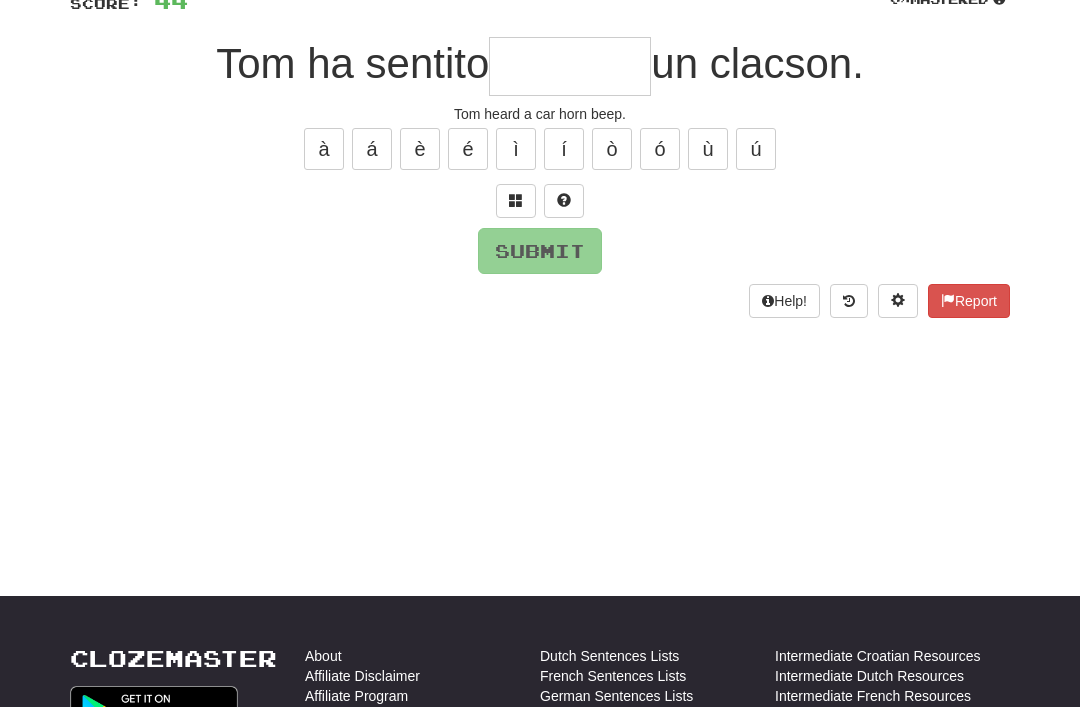 click at bounding box center [516, 201] 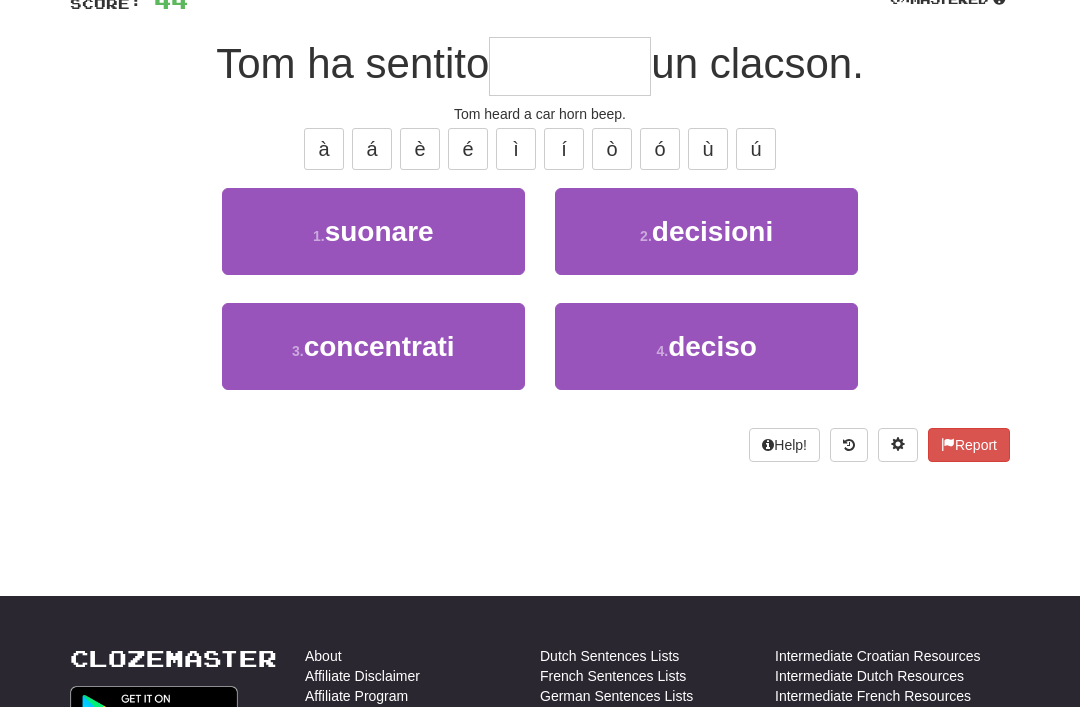 click on "suonare" at bounding box center (379, 231) 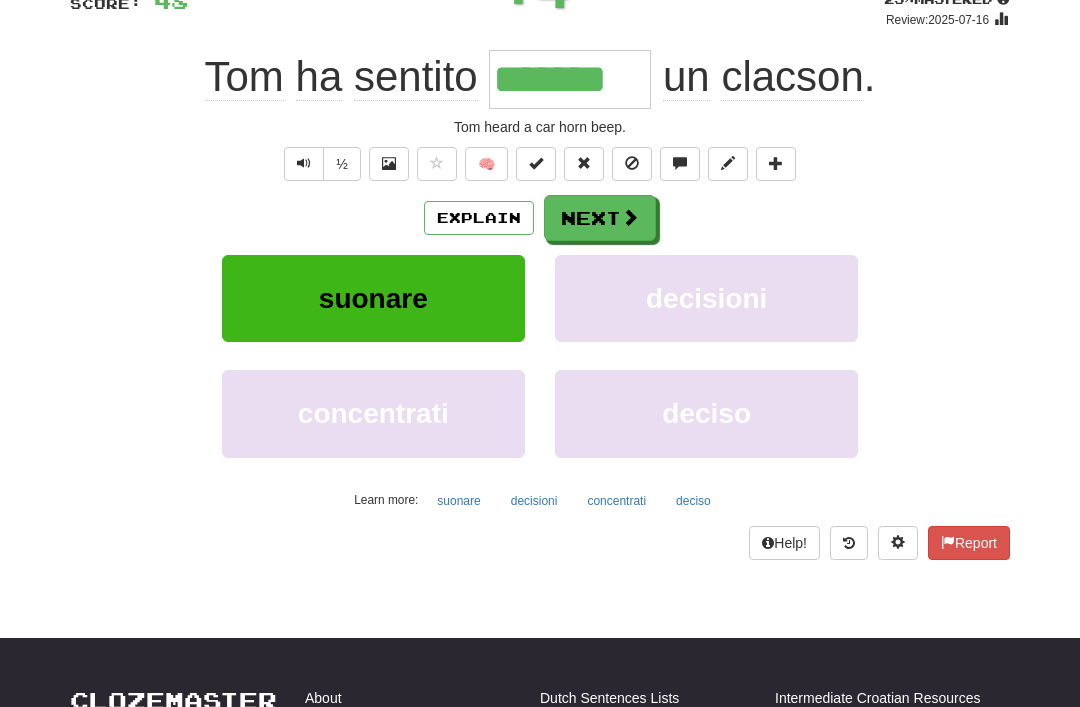 scroll, scrollTop: 162, scrollLeft: 0, axis: vertical 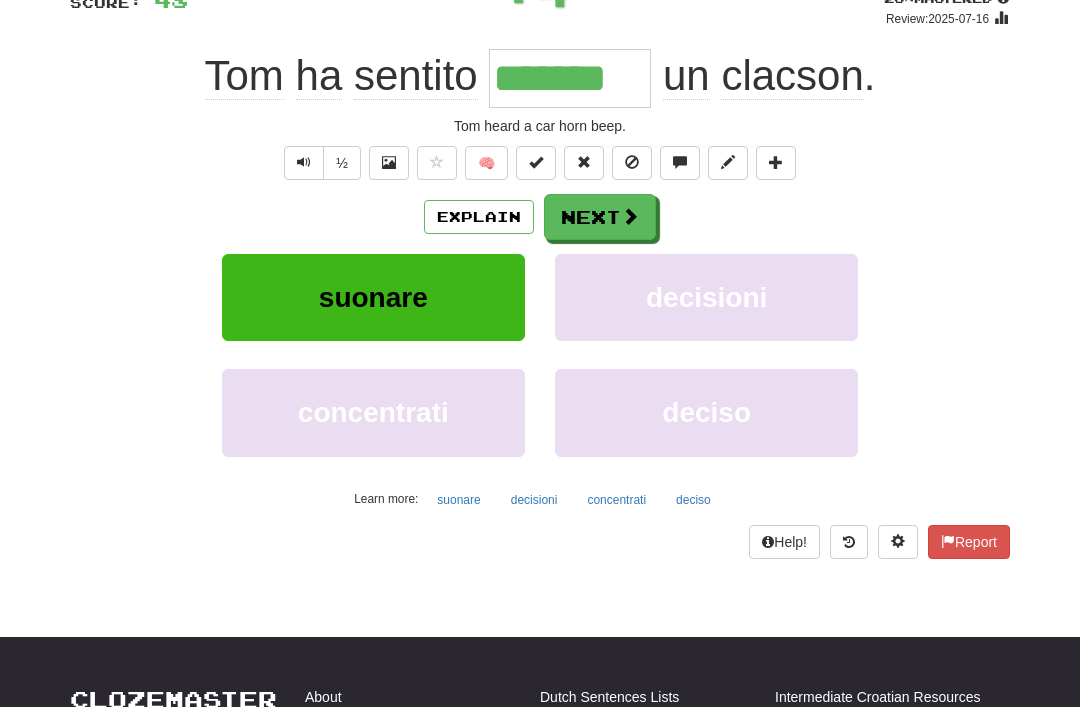 click on "Next" at bounding box center [600, 217] 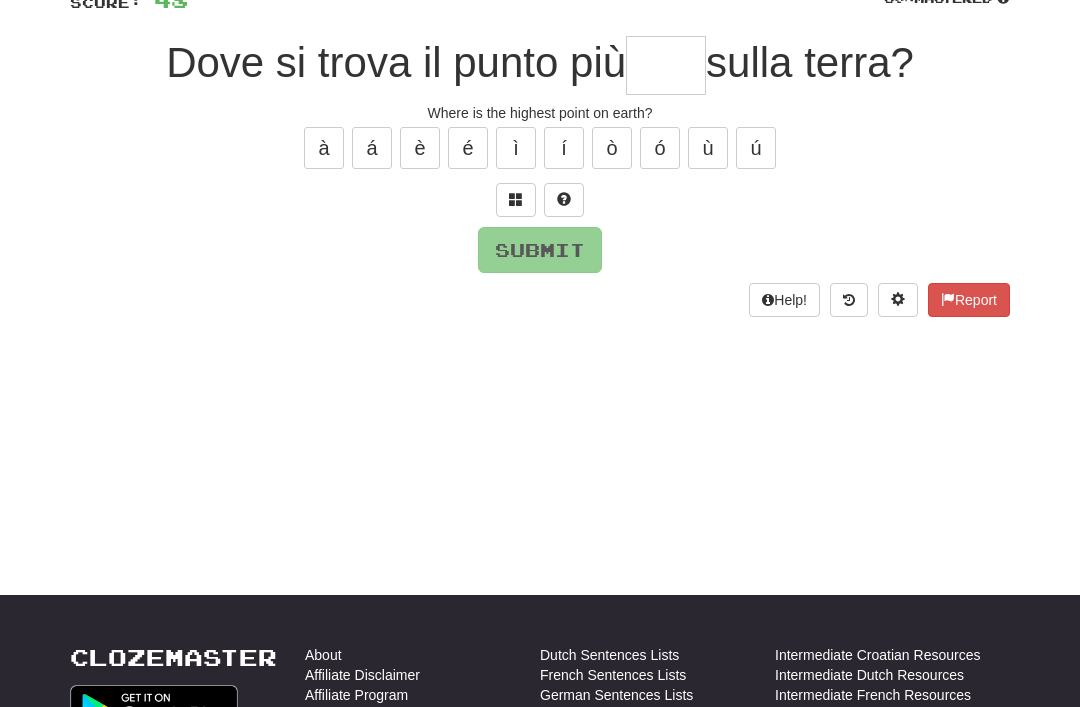scroll, scrollTop: 161, scrollLeft: 0, axis: vertical 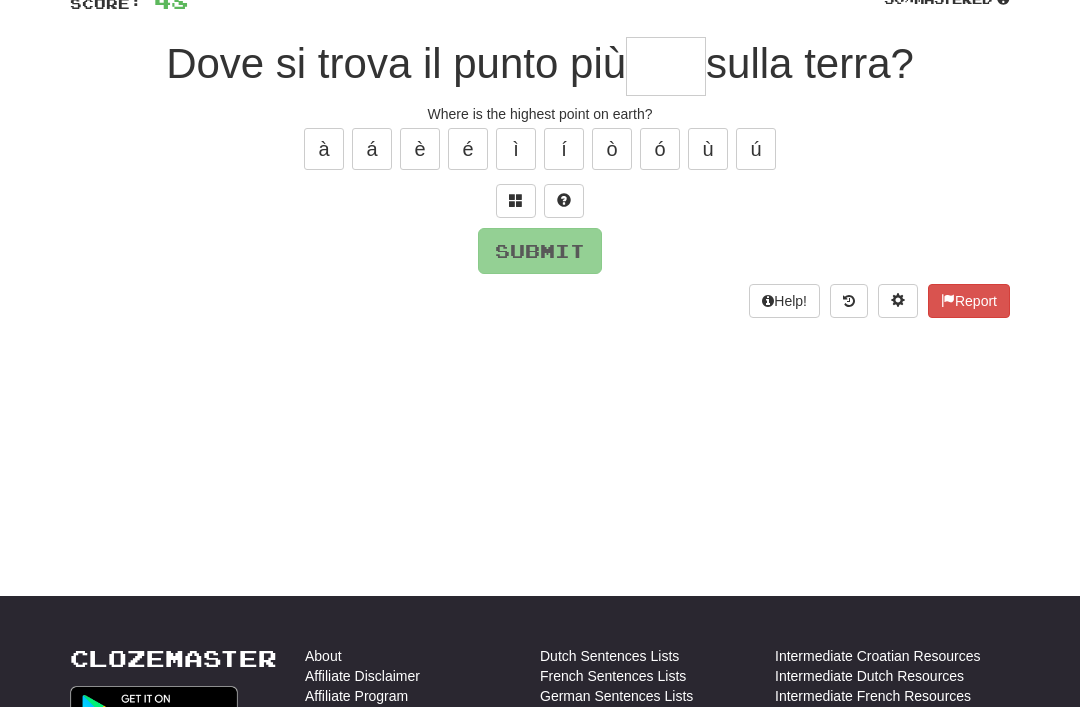 click at bounding box center (516, 200) 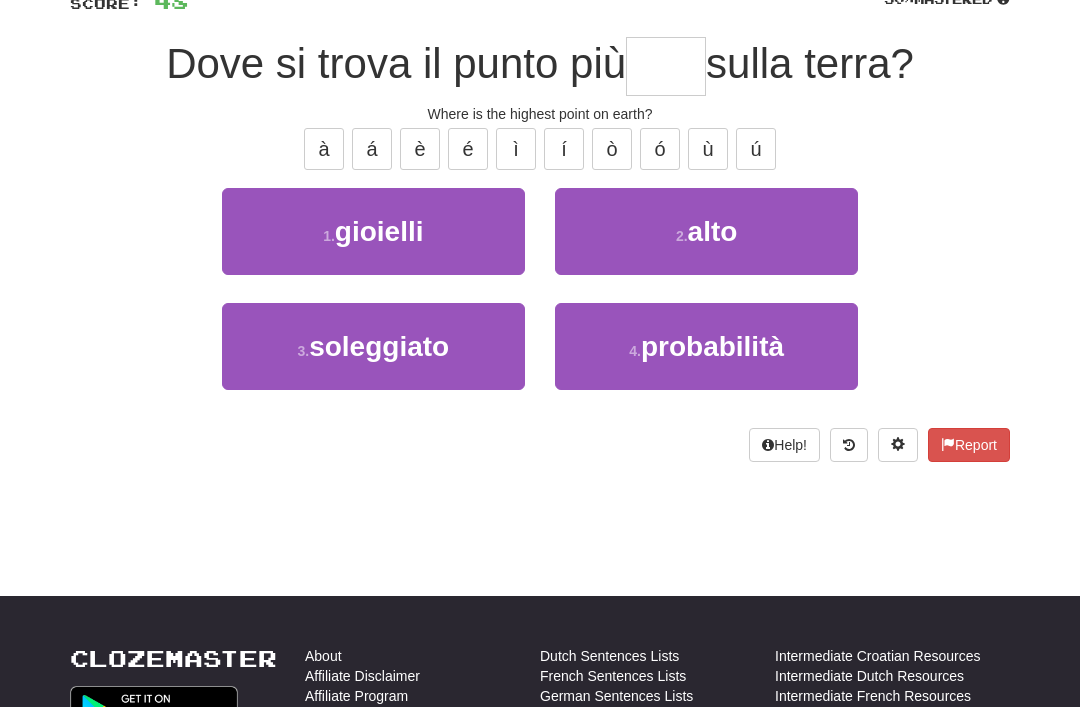 click on "2 .  alto" at bounding box center (706, 231) 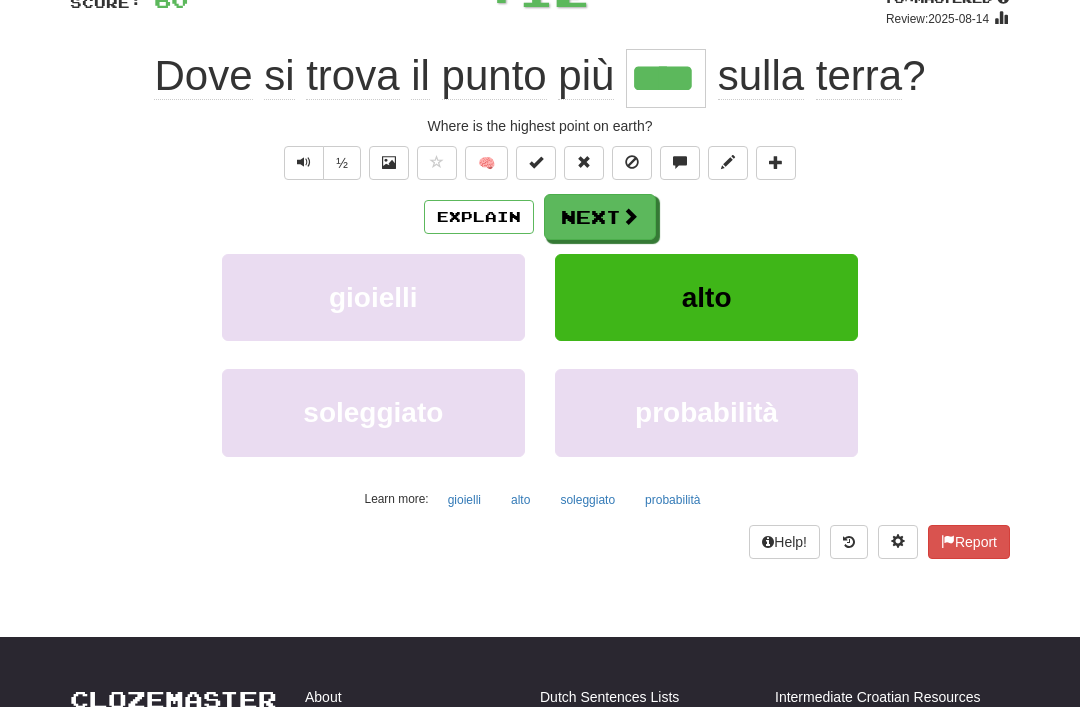 click on "Next" at bounding box center (600, 217) 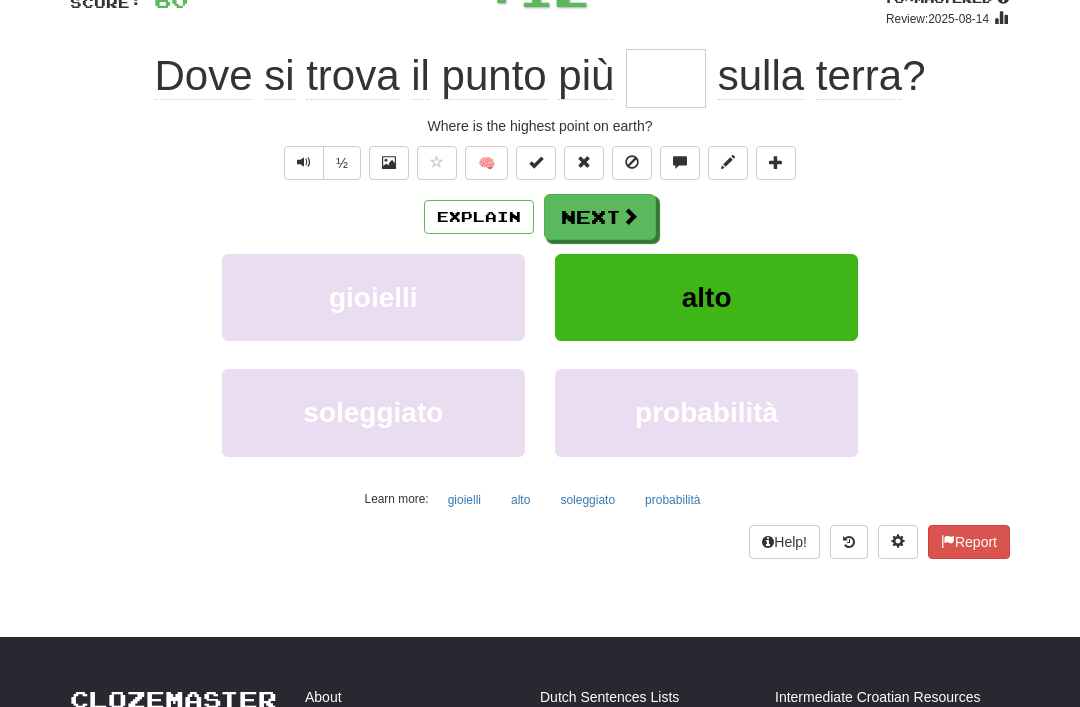 scroll, scrollTop: 161, scrollLeft: 0, axis: vertical 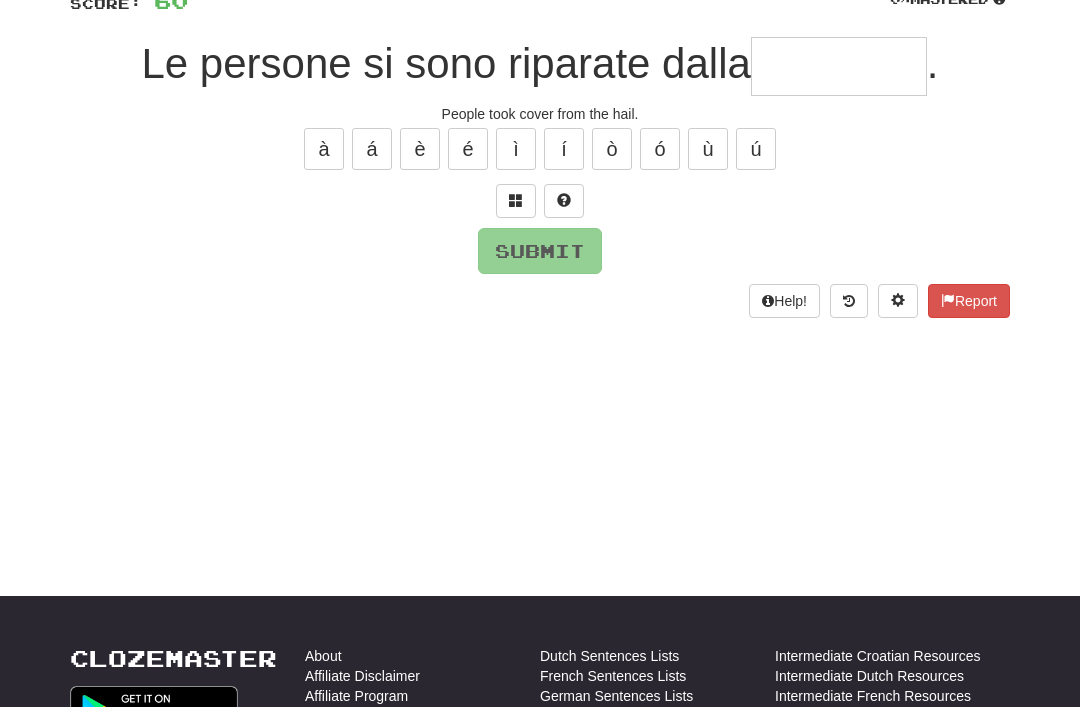 click at bounding box center (516, 200) 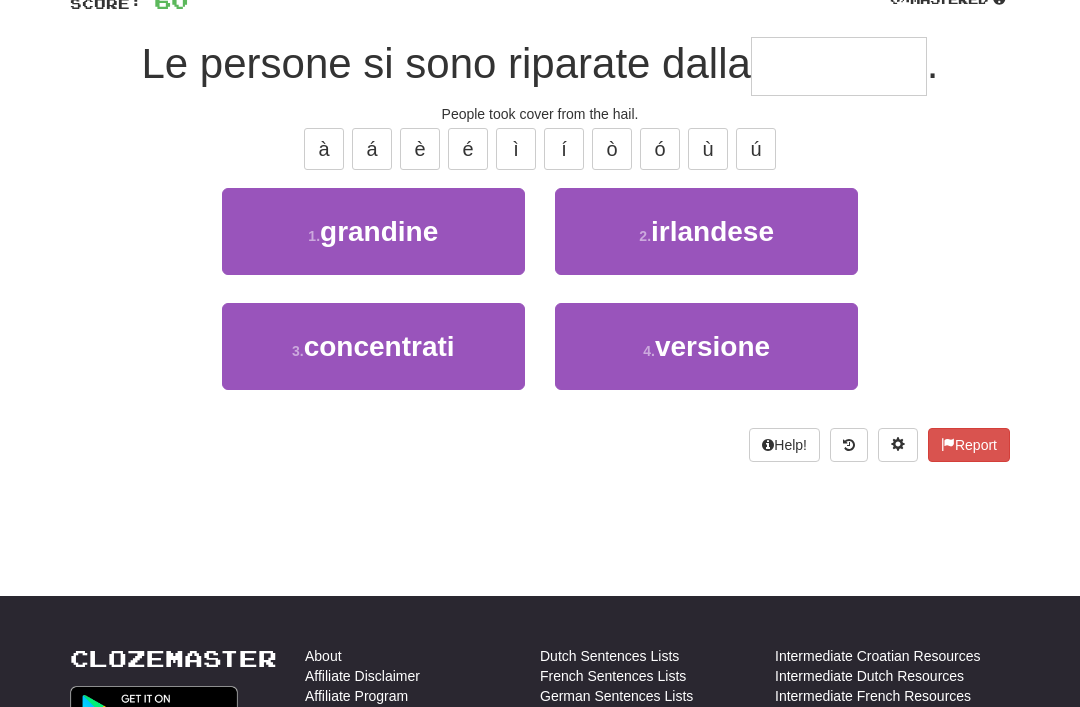 click on "1 ." at bounding box center (314, 236) 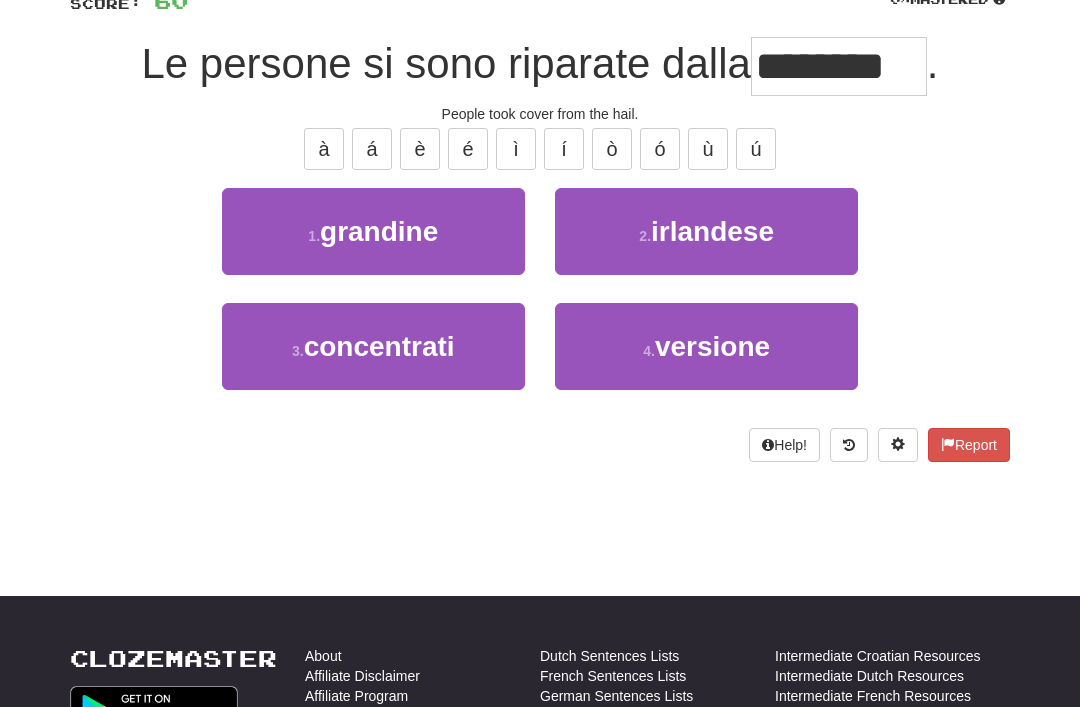 scroll, scrollTop: 162, scrollLeft: 0, axis: vertical 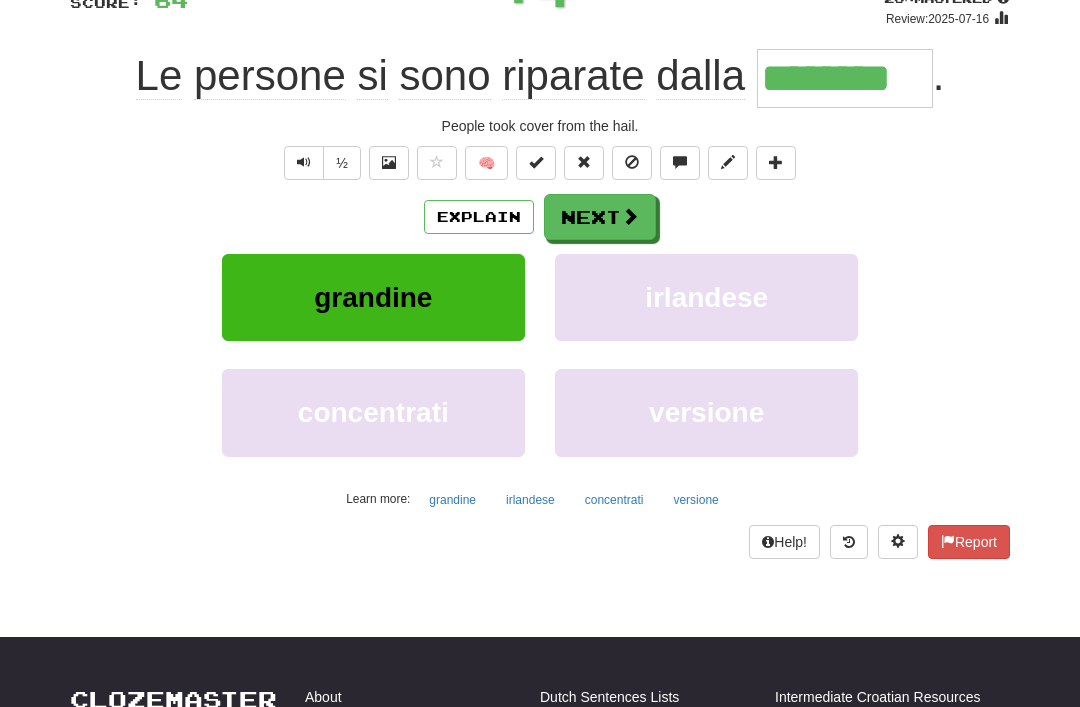 click on "Next" at bounding box center (600, 217) 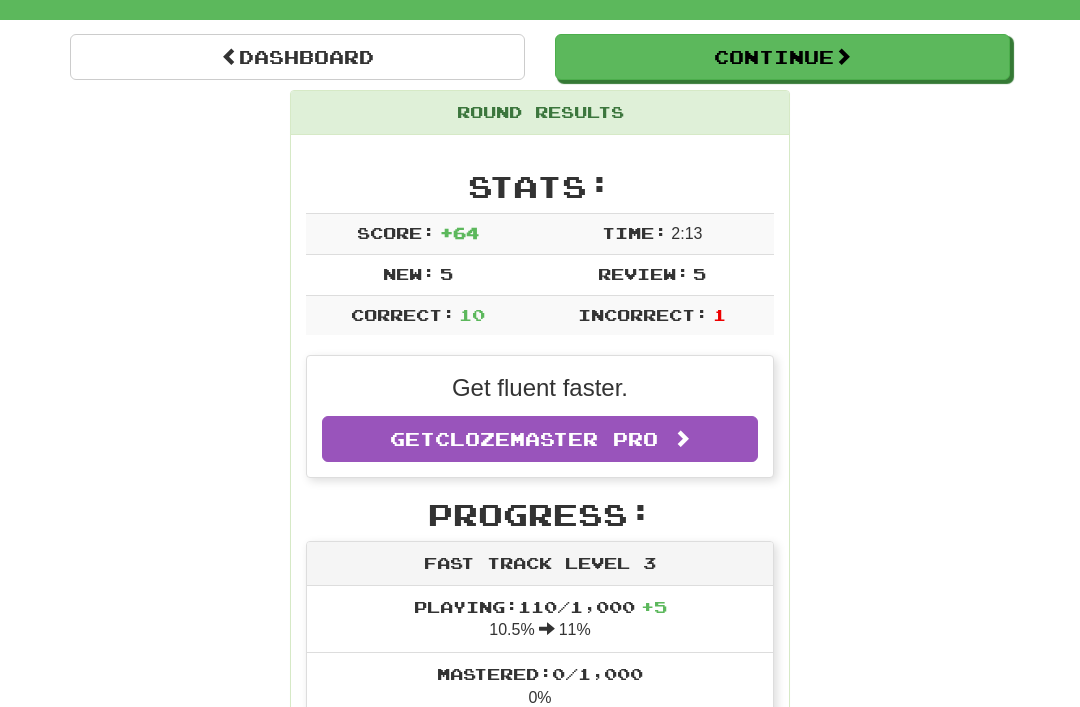 click on "Dashboard" at bounding box center [297, 57] 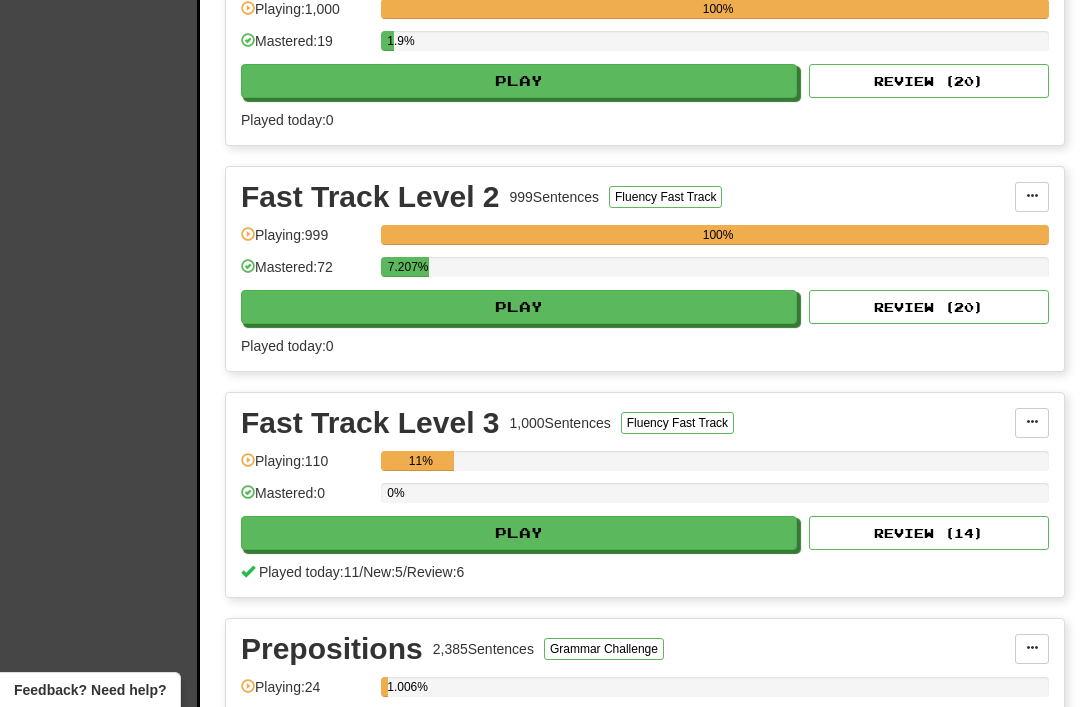 scroll, scrollTop: 1072, scrollLeft: 0, axis: vertical 